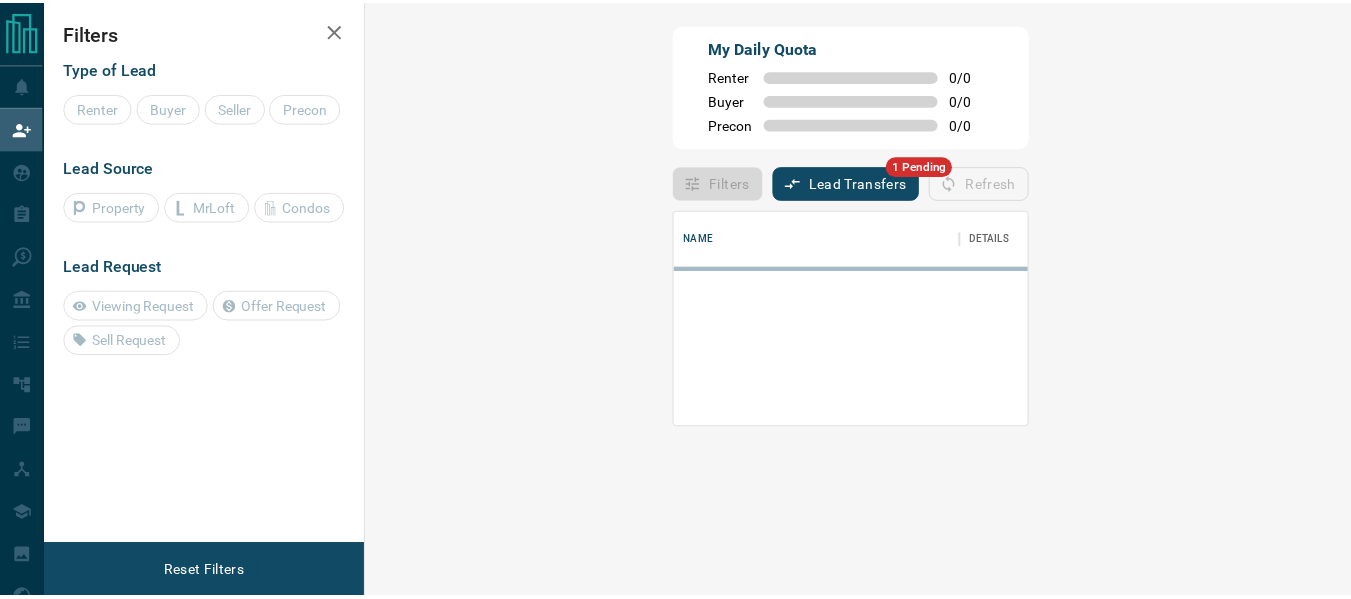 scroll, scrollTop: 0, scrollLeft: 0, axis: both 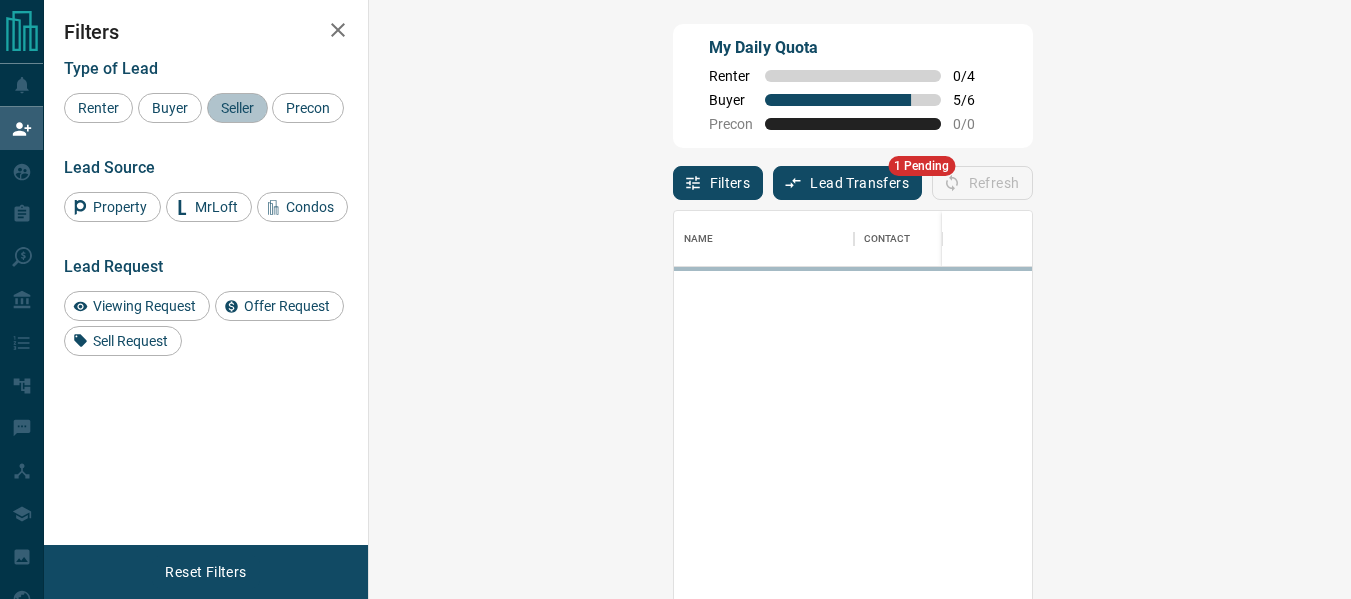 click on "Seller" at bounding box center (237, 108) 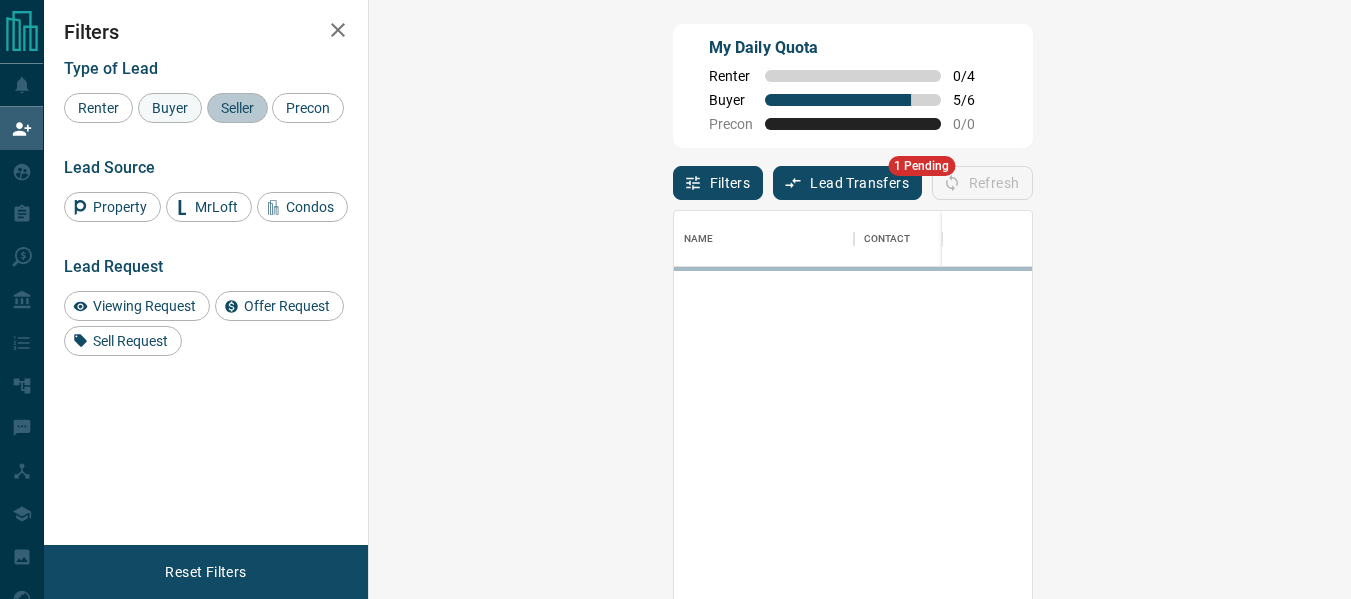 click on "Buyer" at bounding box center [170, 108] 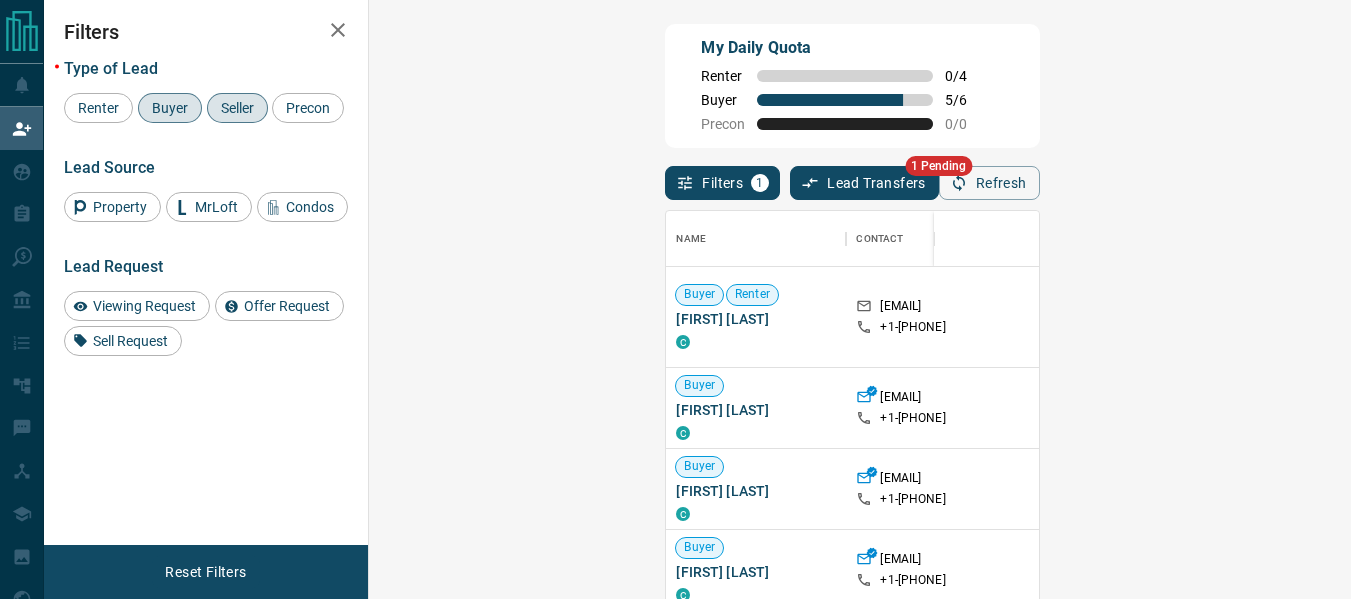 scroll, scrollTop: 100, scrollLeft: 0, axis: vertical 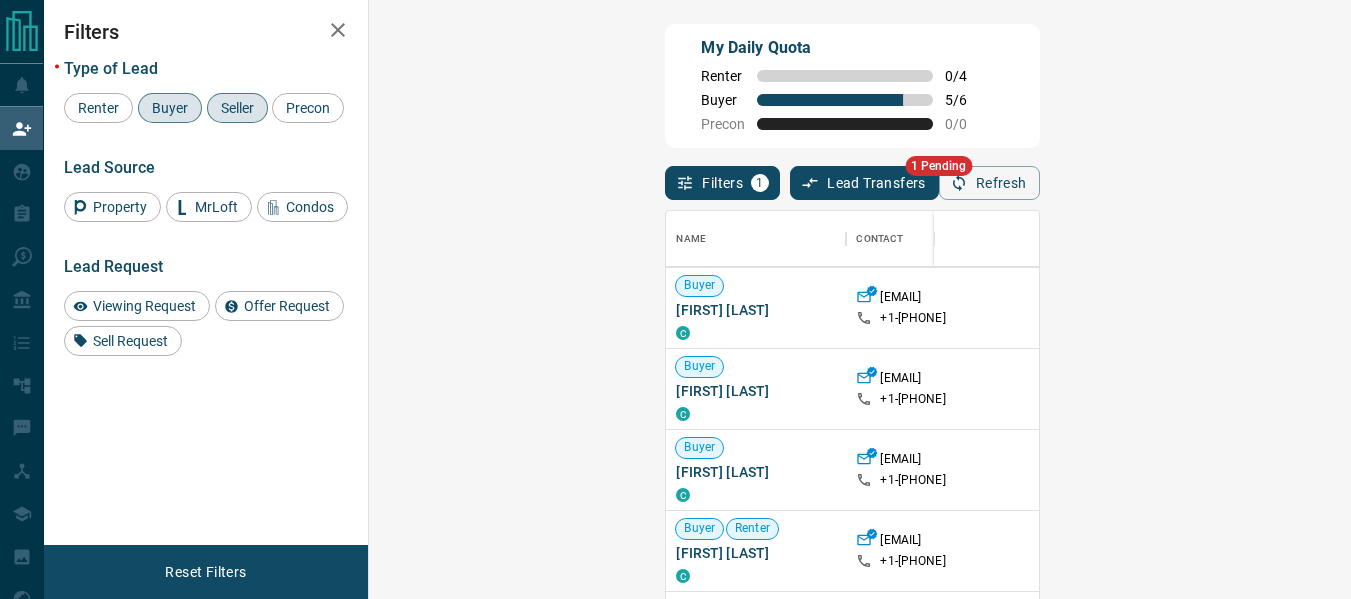click on "Claim" at bounding box center [1560, 470] 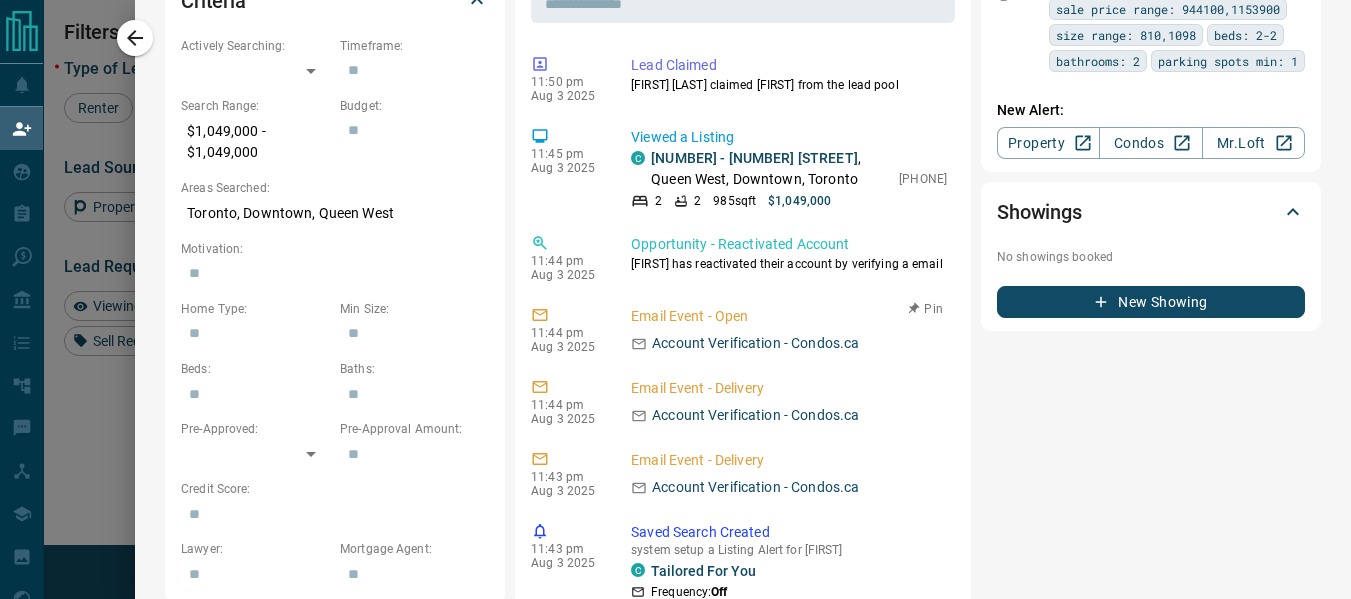 scroll, scrollTop: 0, scrollLeft: 0, axis: both 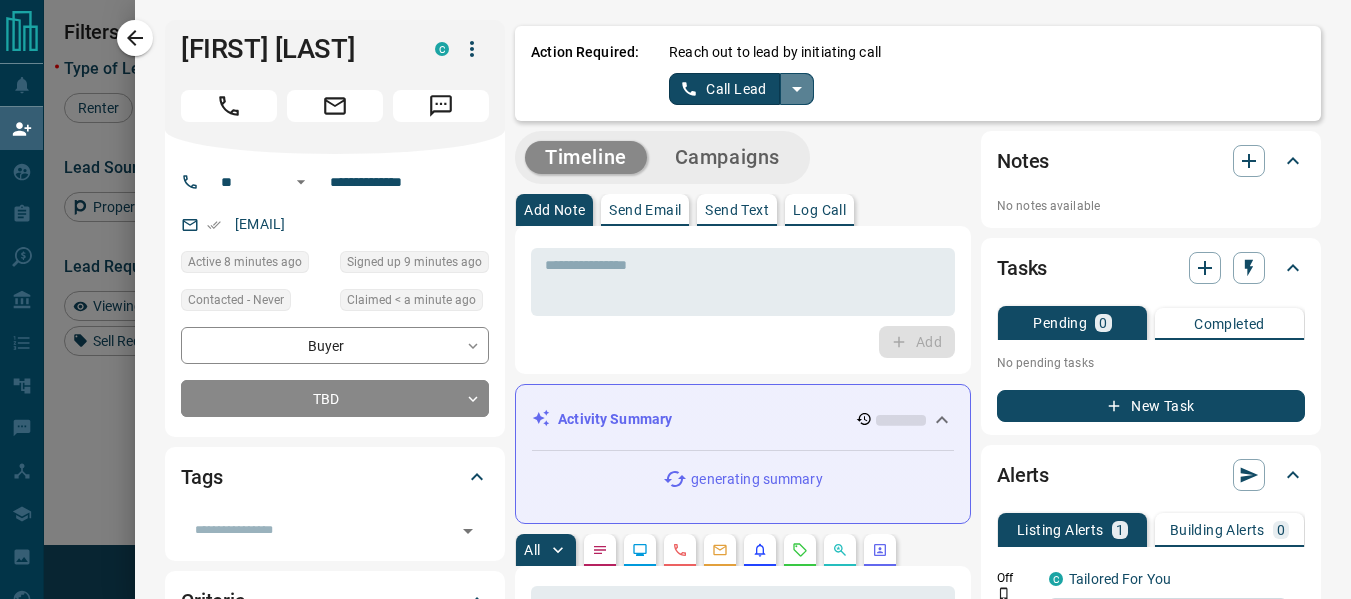 click 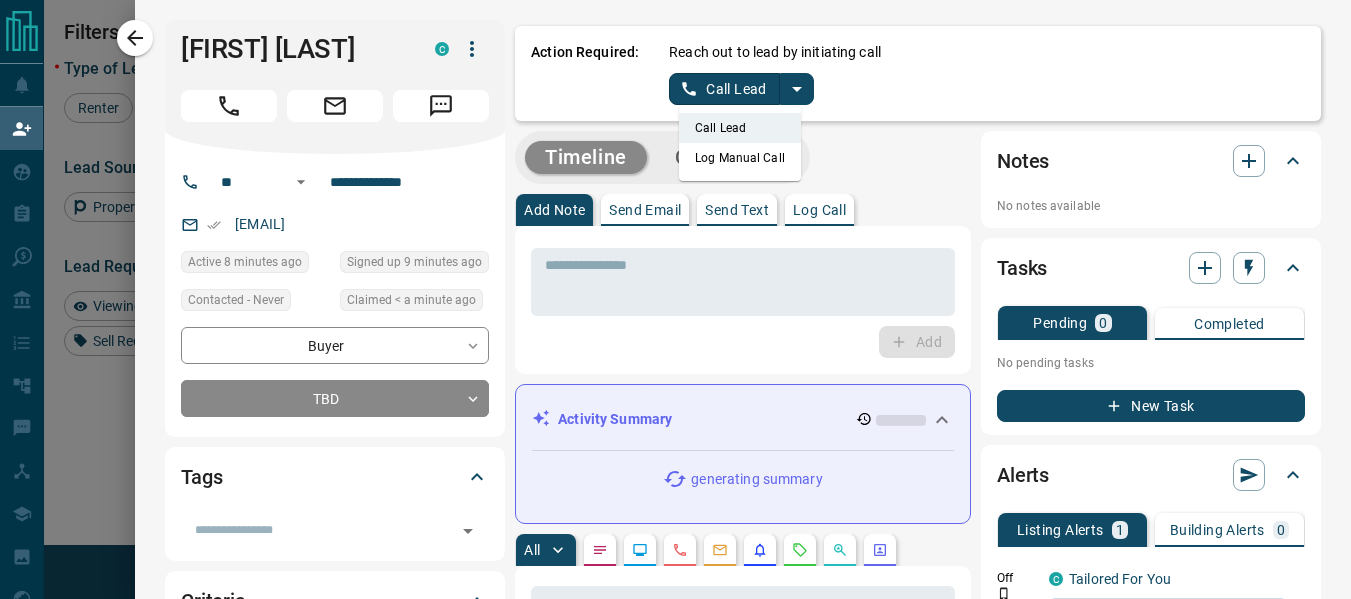 click on "Log Manual Call" at bounding box center (740, 158) 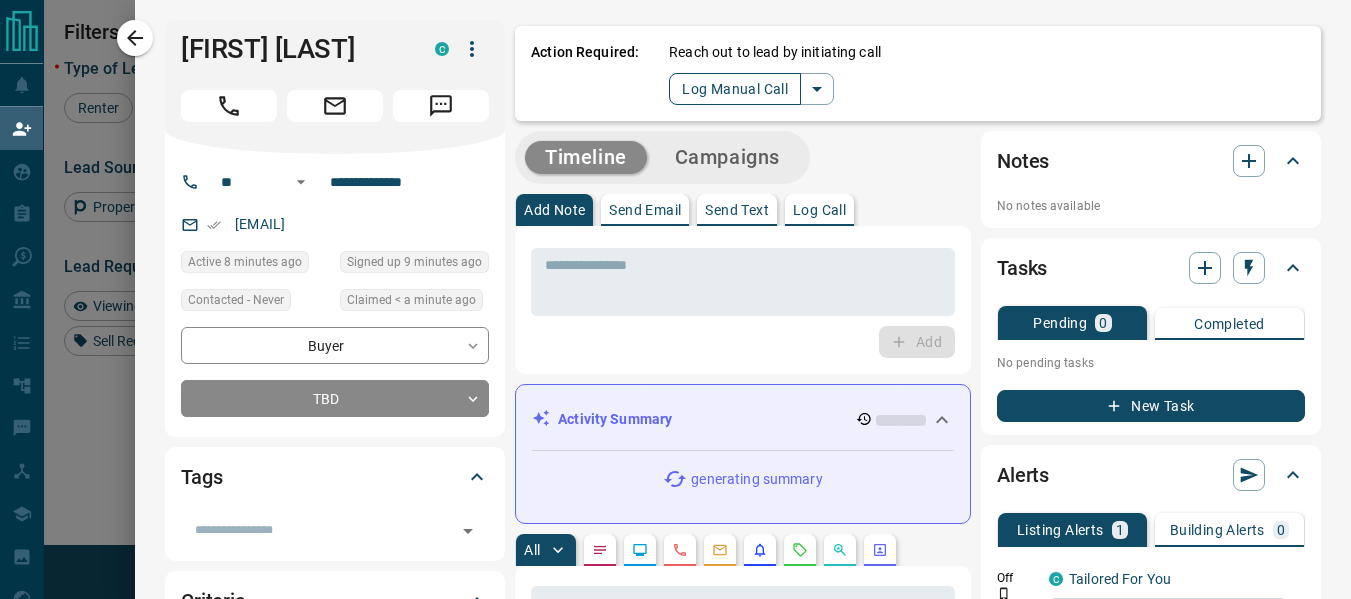 click on "Log Manual Call" at bounding box center (735, 89) 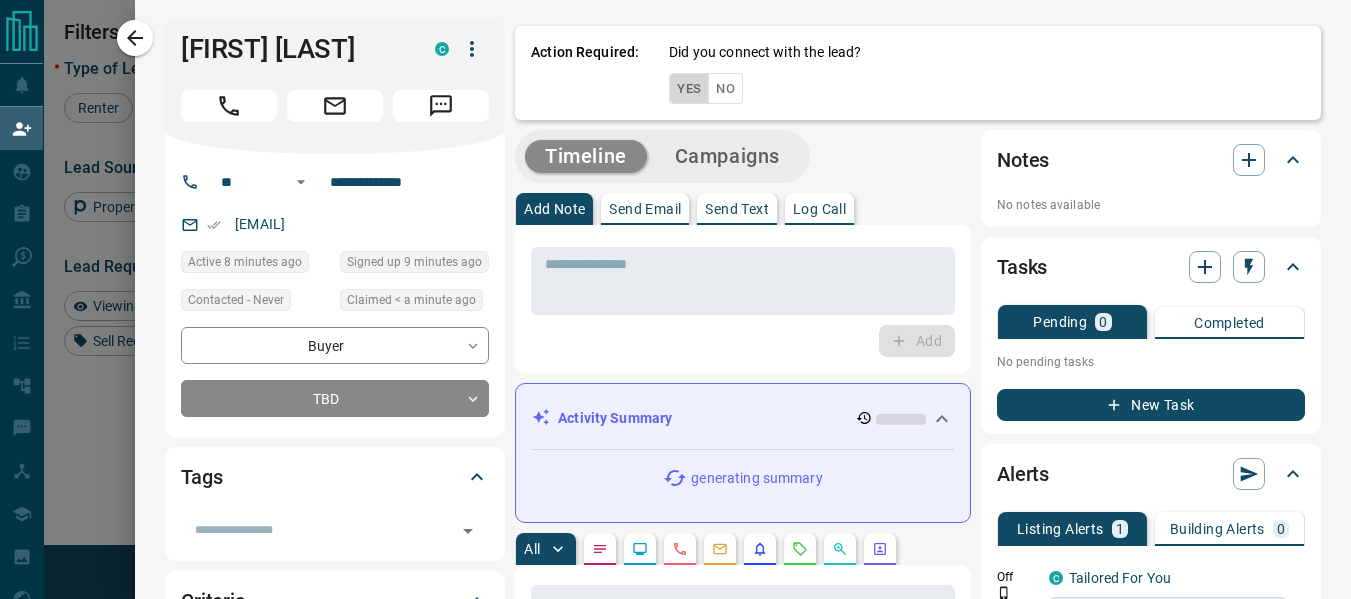 click on "Yes" at bounding box center (689, 88) 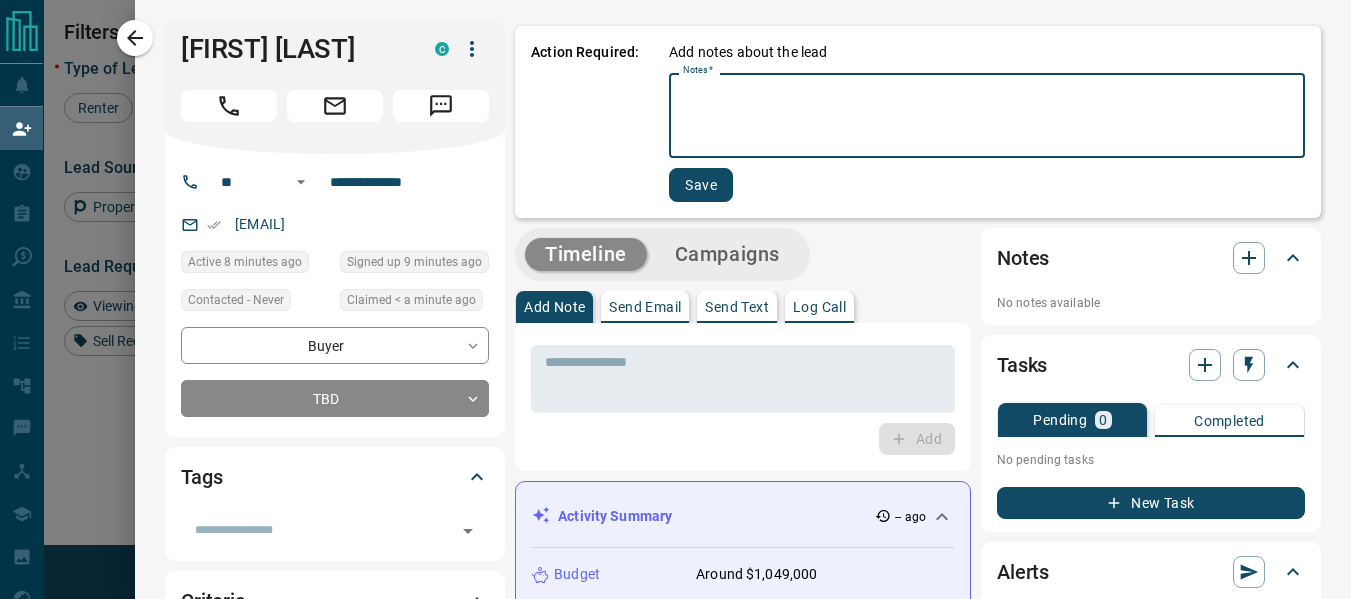 click on "Notes   *" at bounding box center (987, 116) 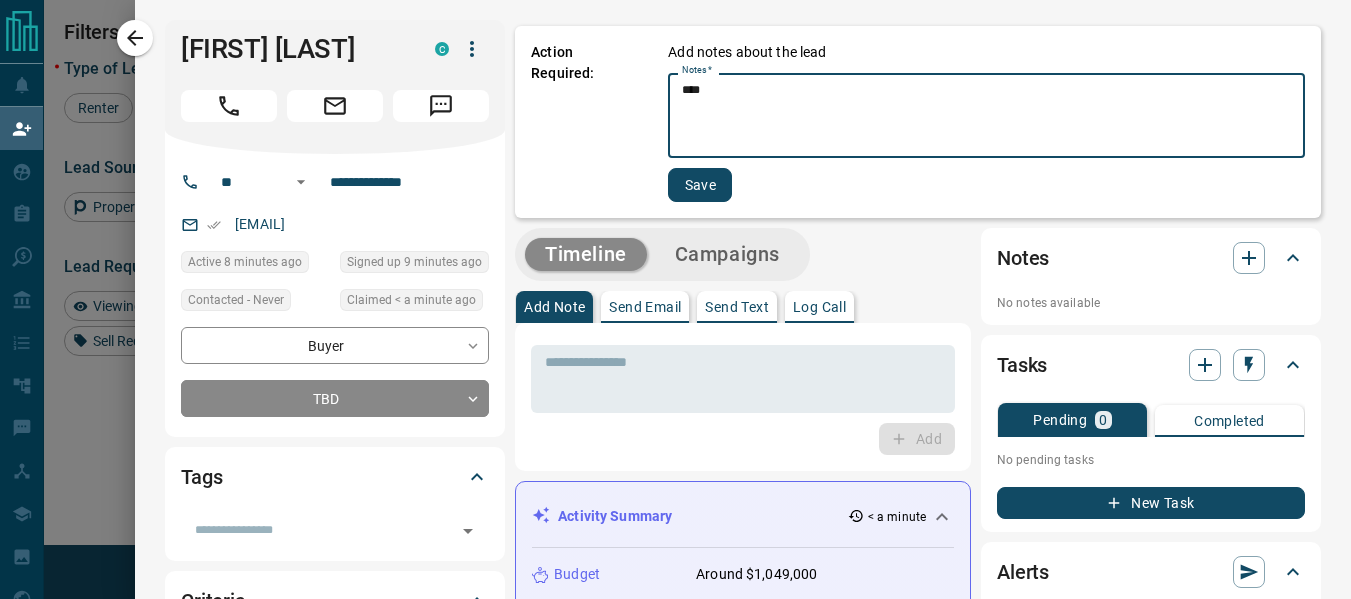 type on "****" 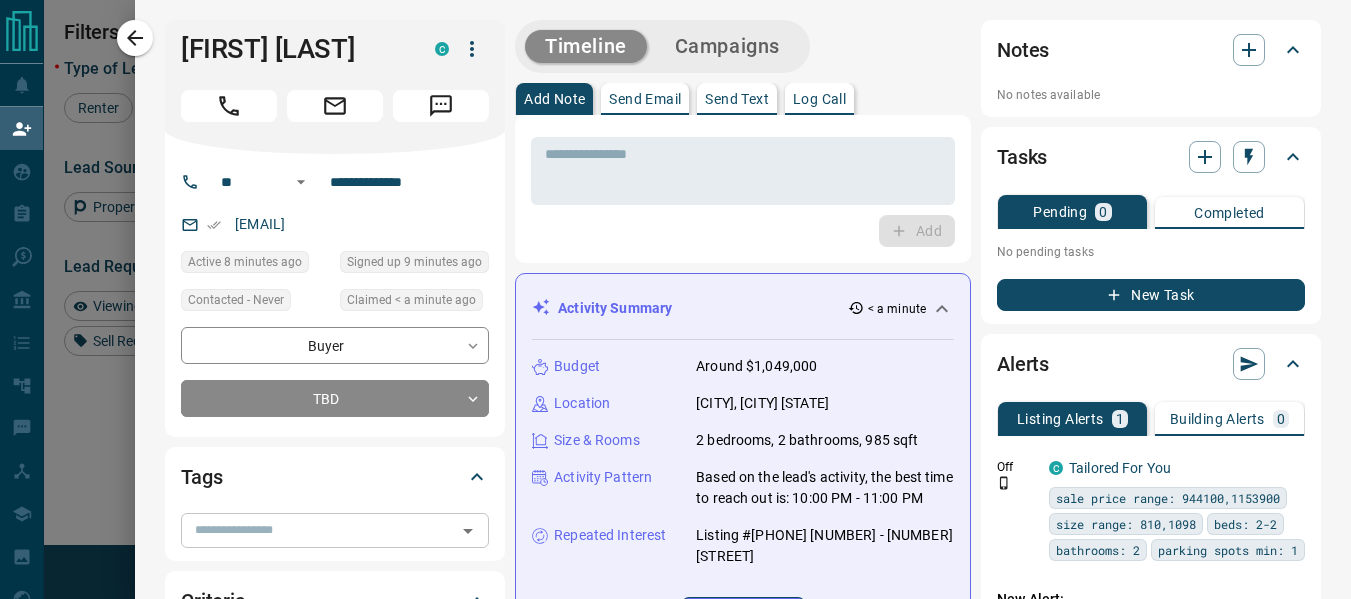 click at bounding box center (318, 530) 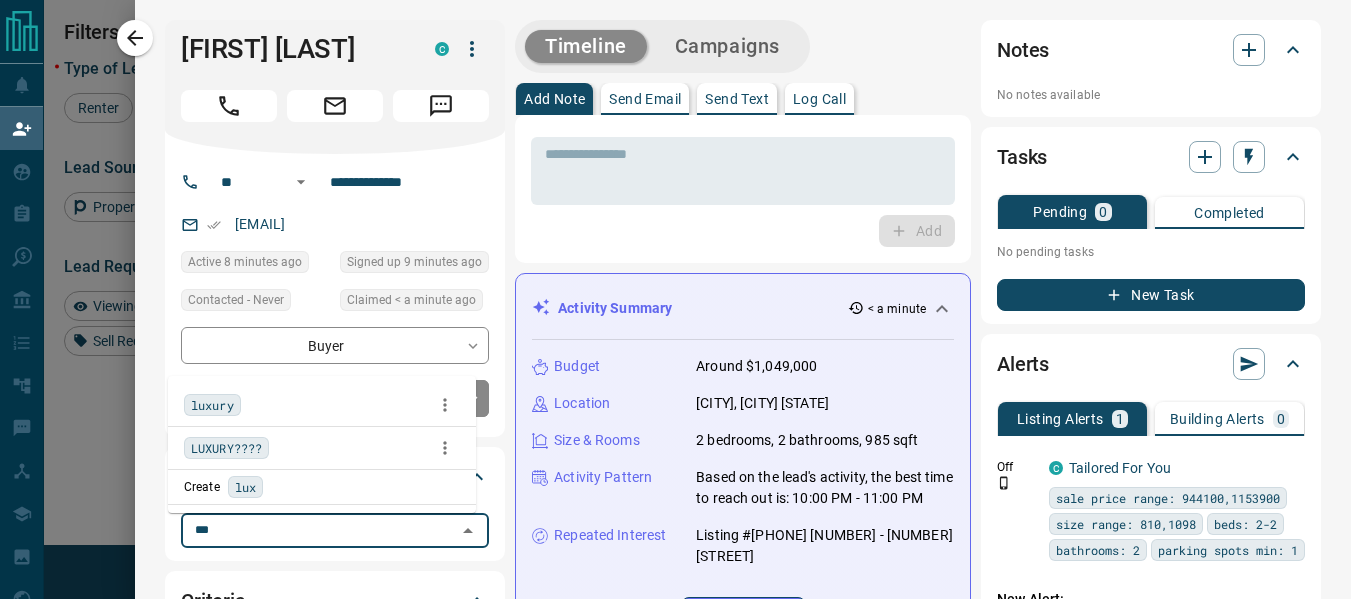 type on "****" 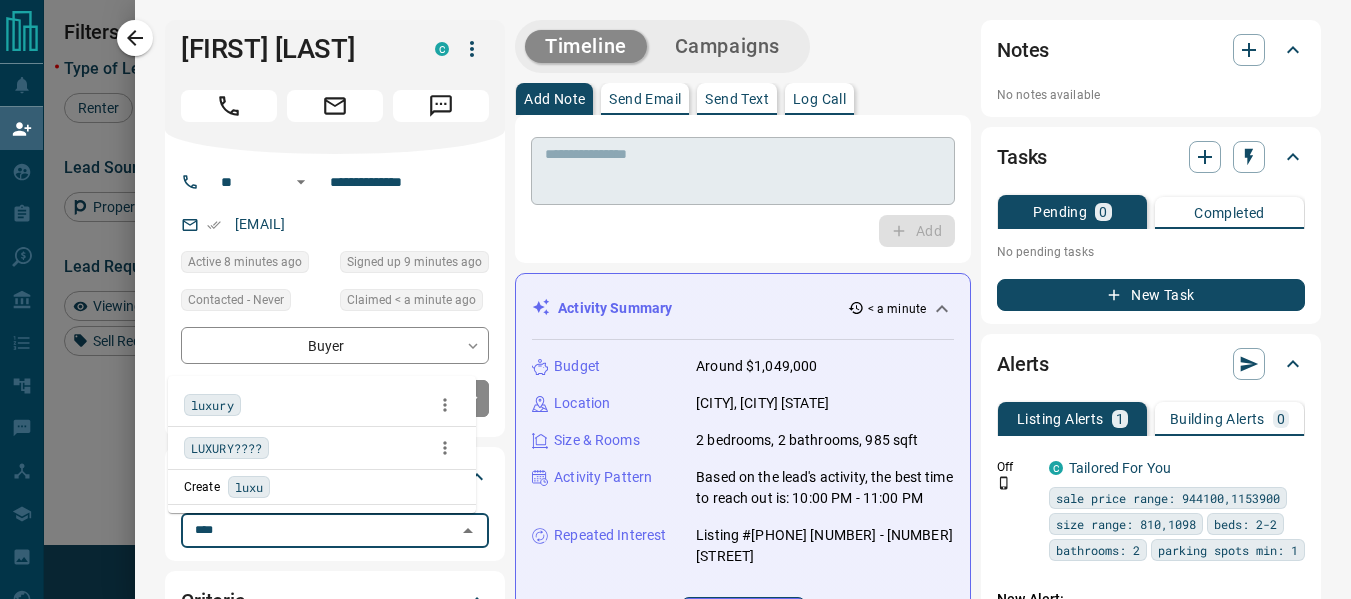 click on "luxury" at bounding box center [212, 405] 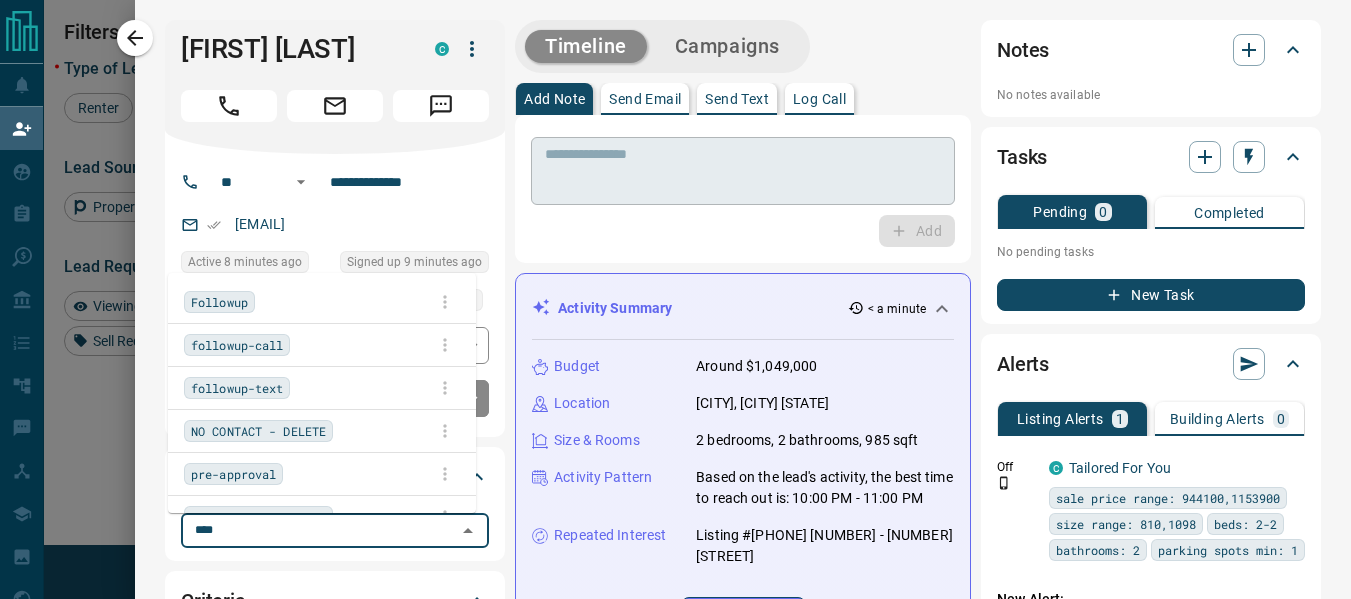 type 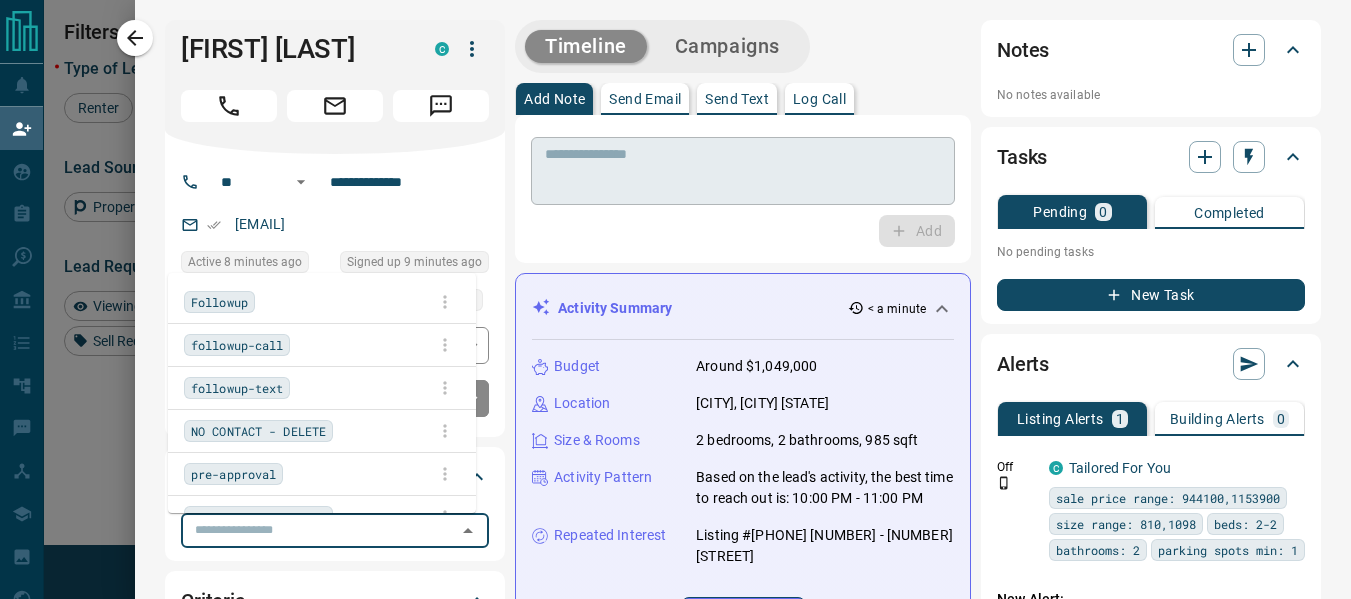 click at bounding box center [743, 171] 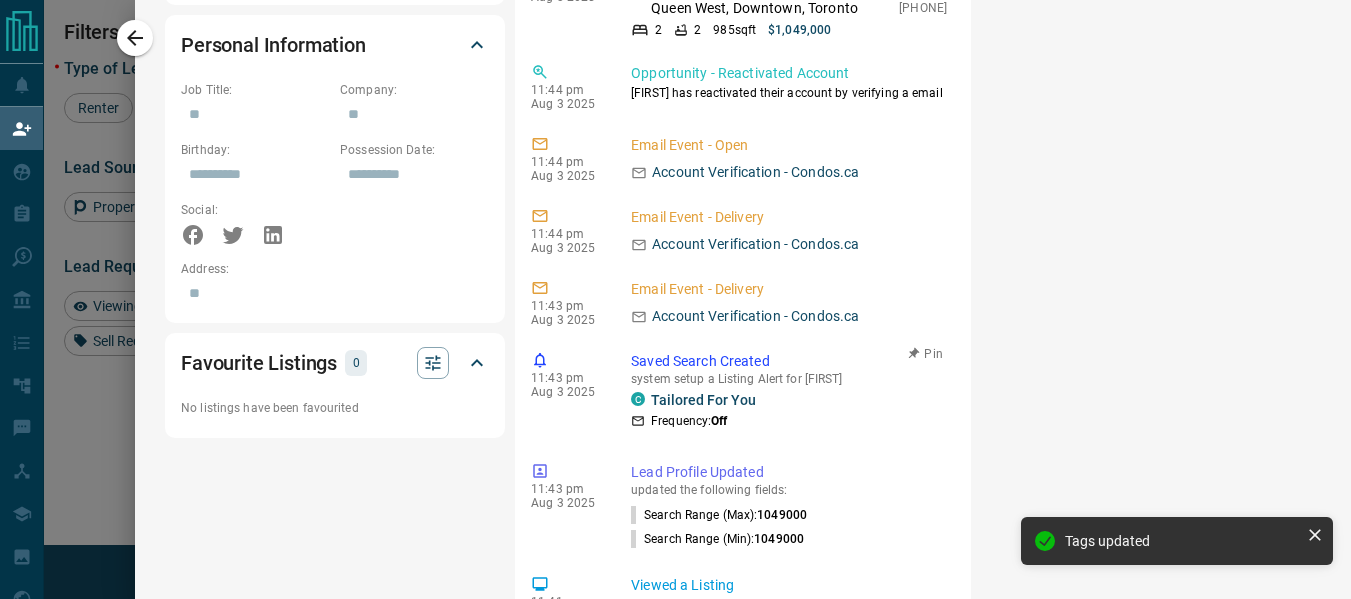 scroll, scrollTop: 1200, scrollLeft: 0, axis: vertical 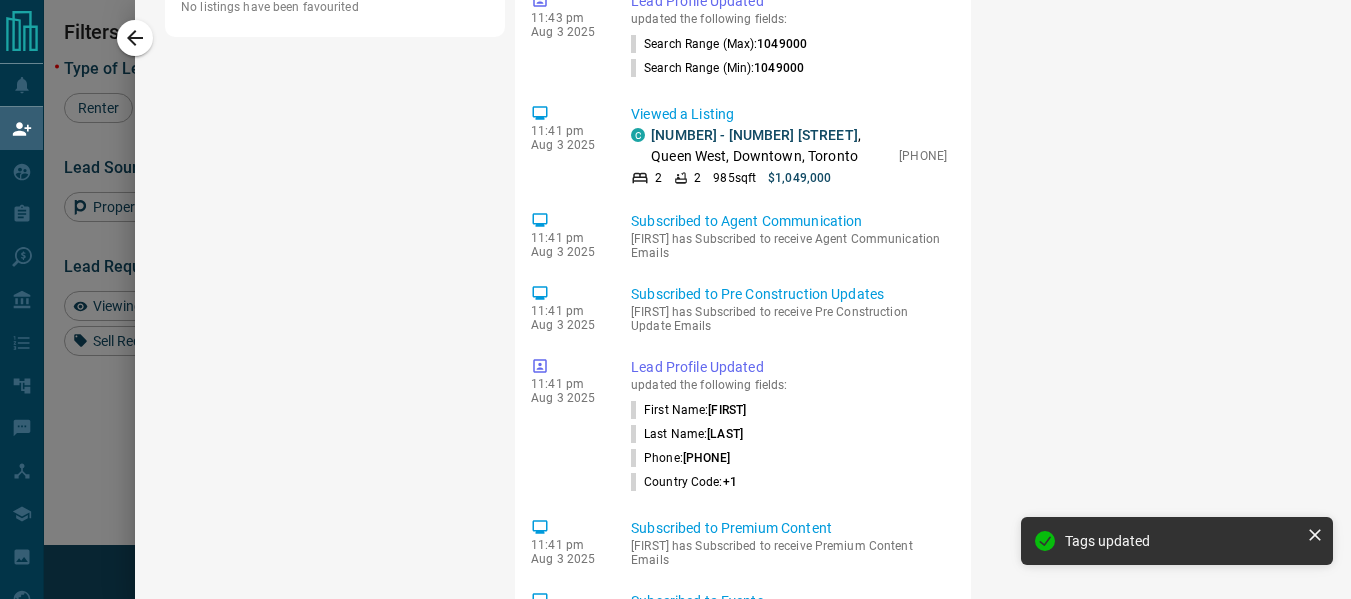 drag, startPoint x: 148, startPoint y: 38, endPoint x: 670, endPoint y: 258, distance: 566.46625 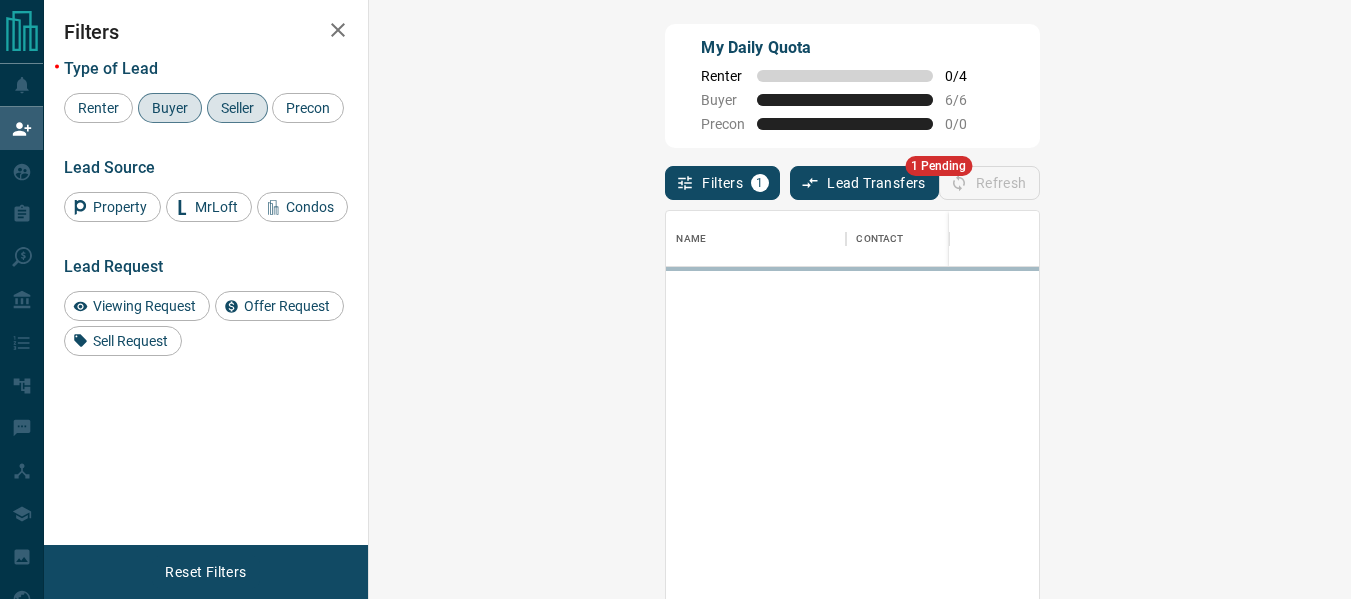 scroll, scrollTop: 16, scrollLeft: 16, axis: both 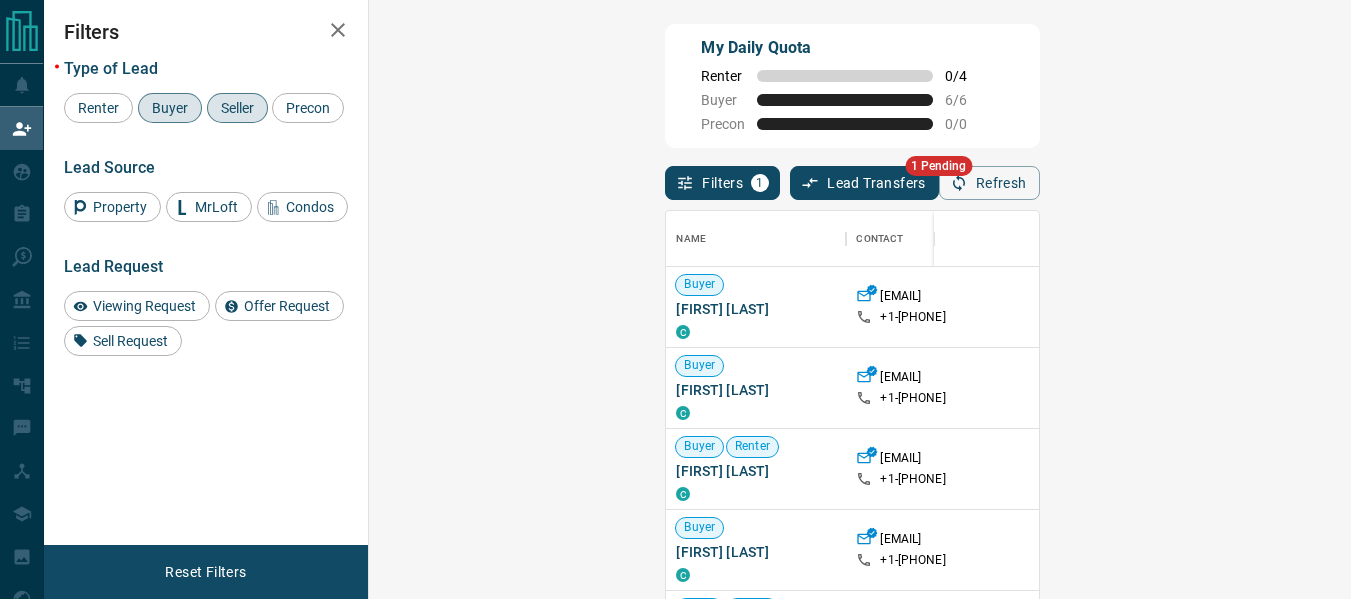 click on "Claim" at bounding box center (1560, 469) 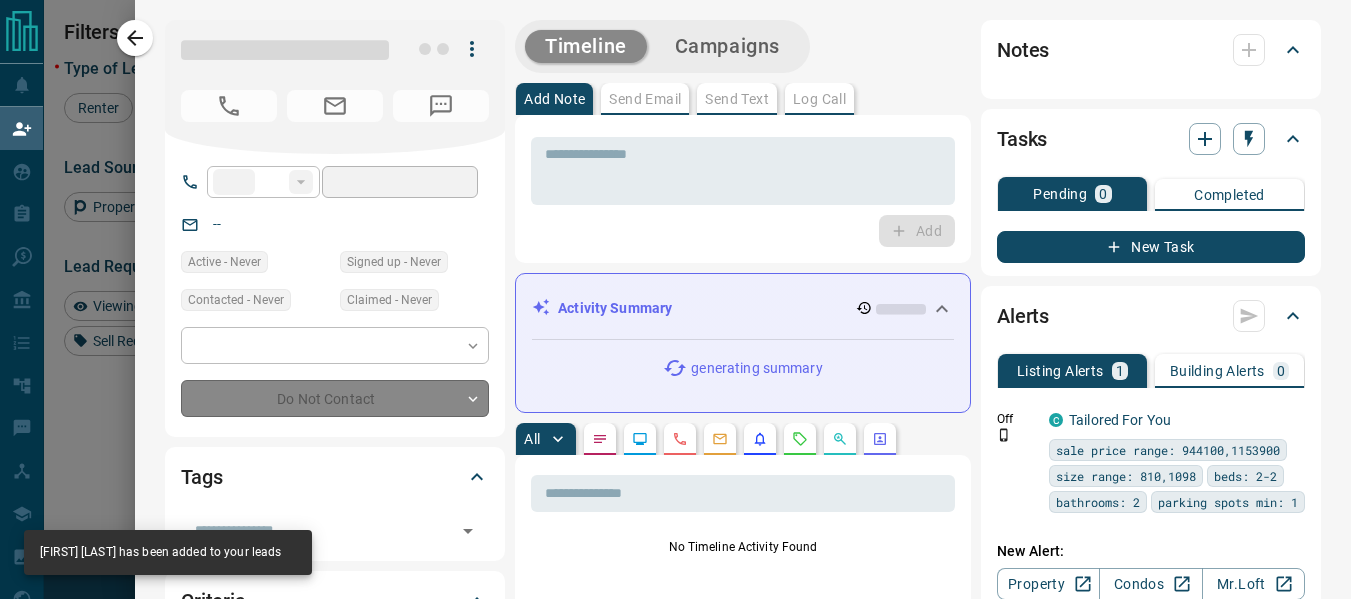 type on "**" 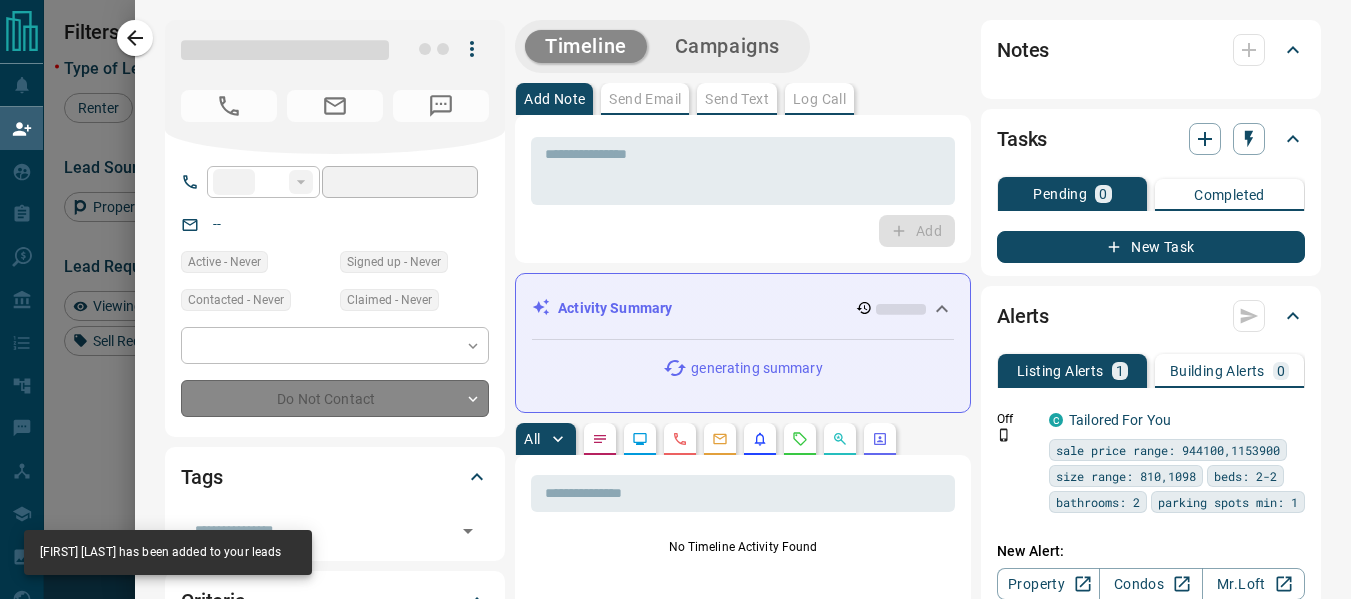 type on "**********" 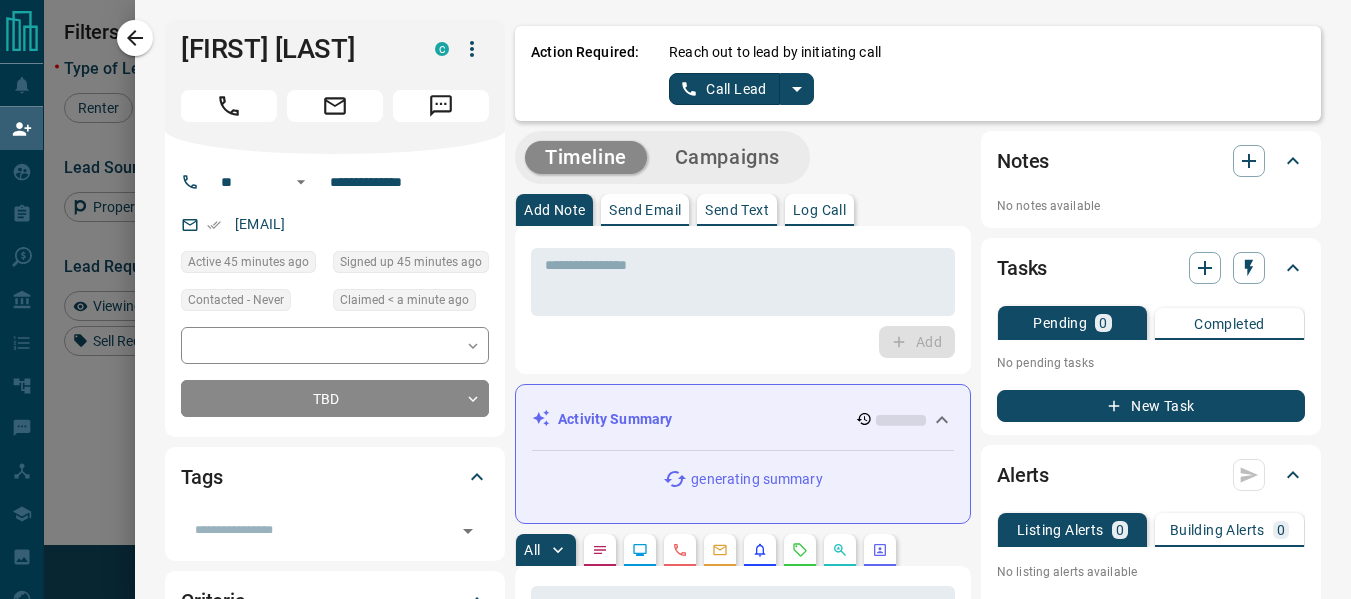 click 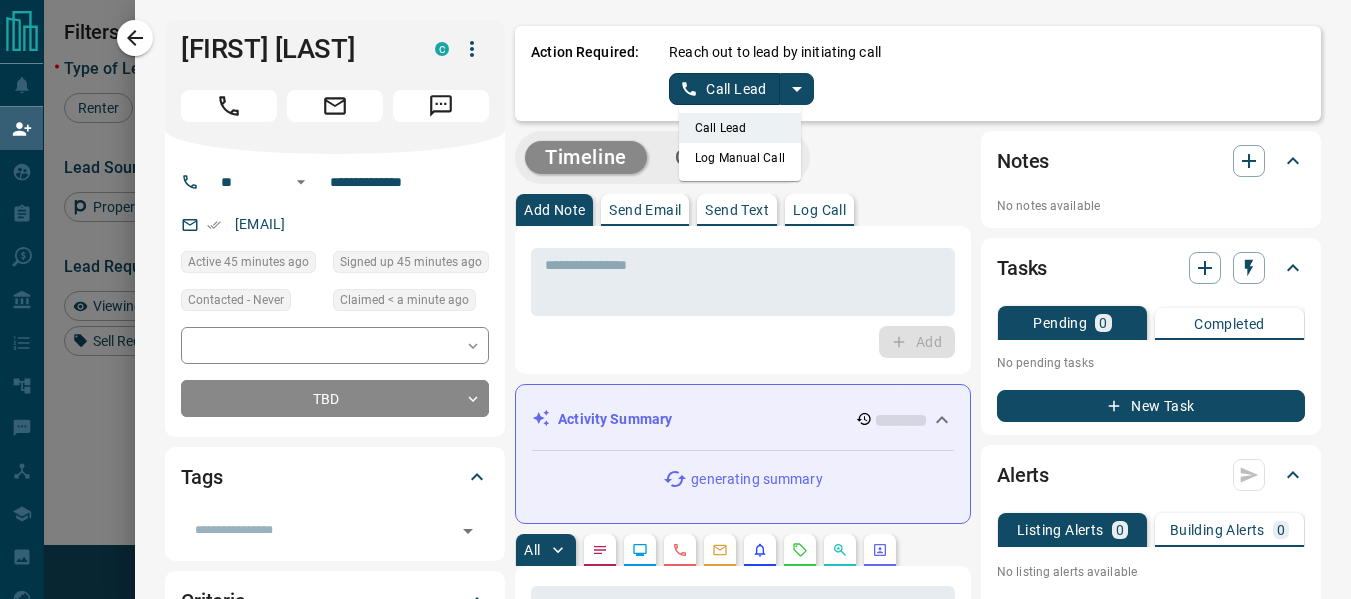 click on "Log Manual Call" at bounding box center [740, 158] 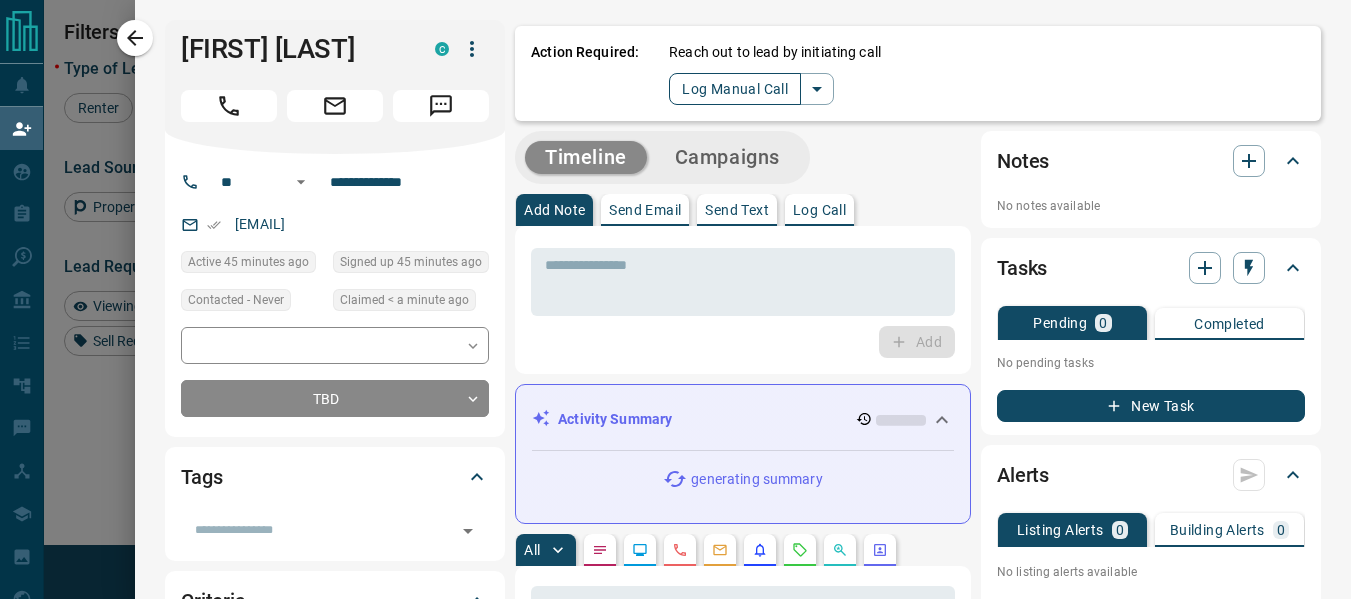 click on "Log Manual Call" at bounding box center (735, 89) 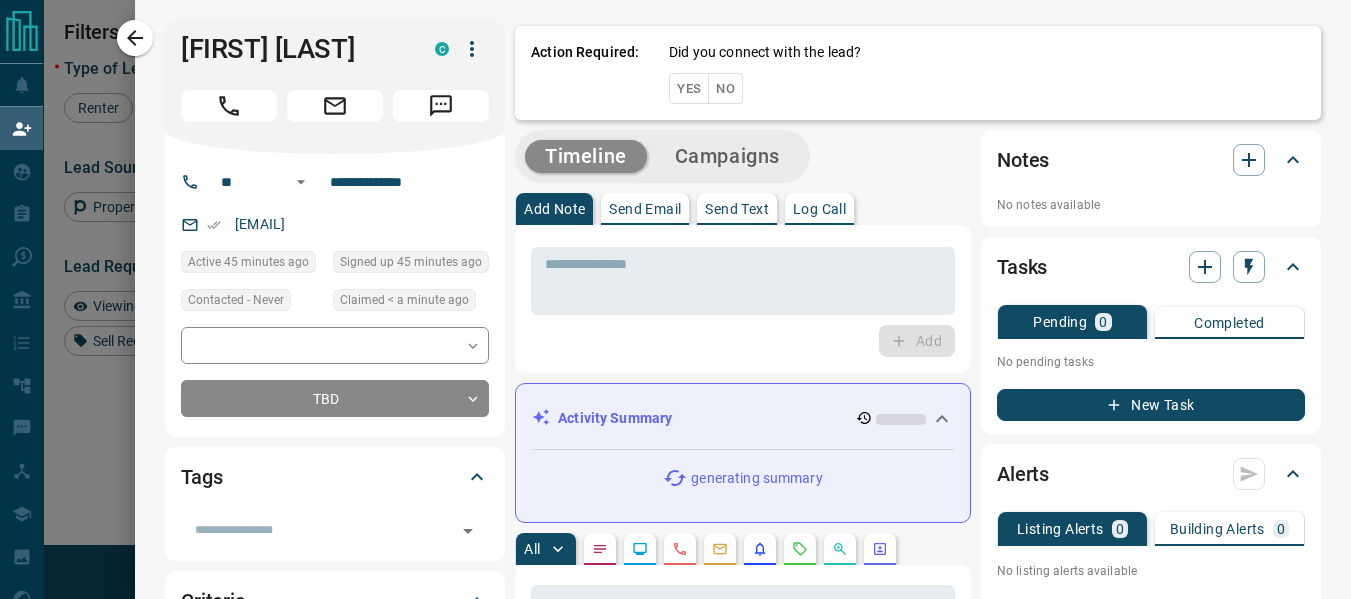 click on "Yes" at bounding box center [689, 88] 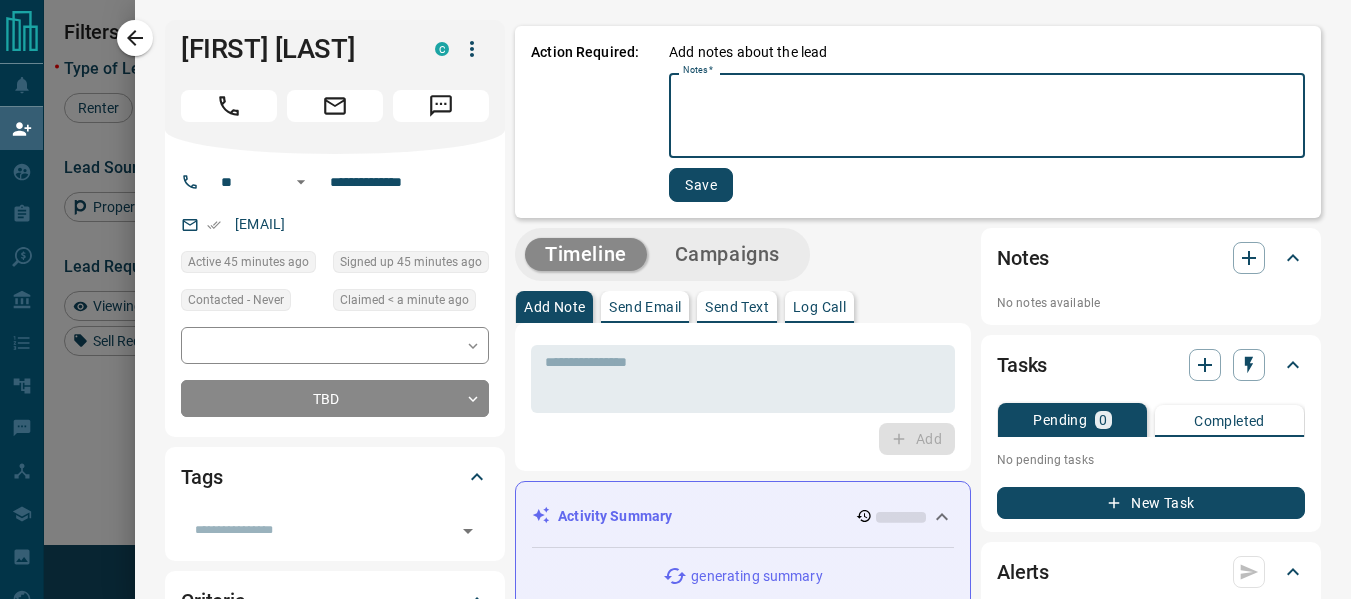 click on "Notes   *" at bounding box center [987, 116] 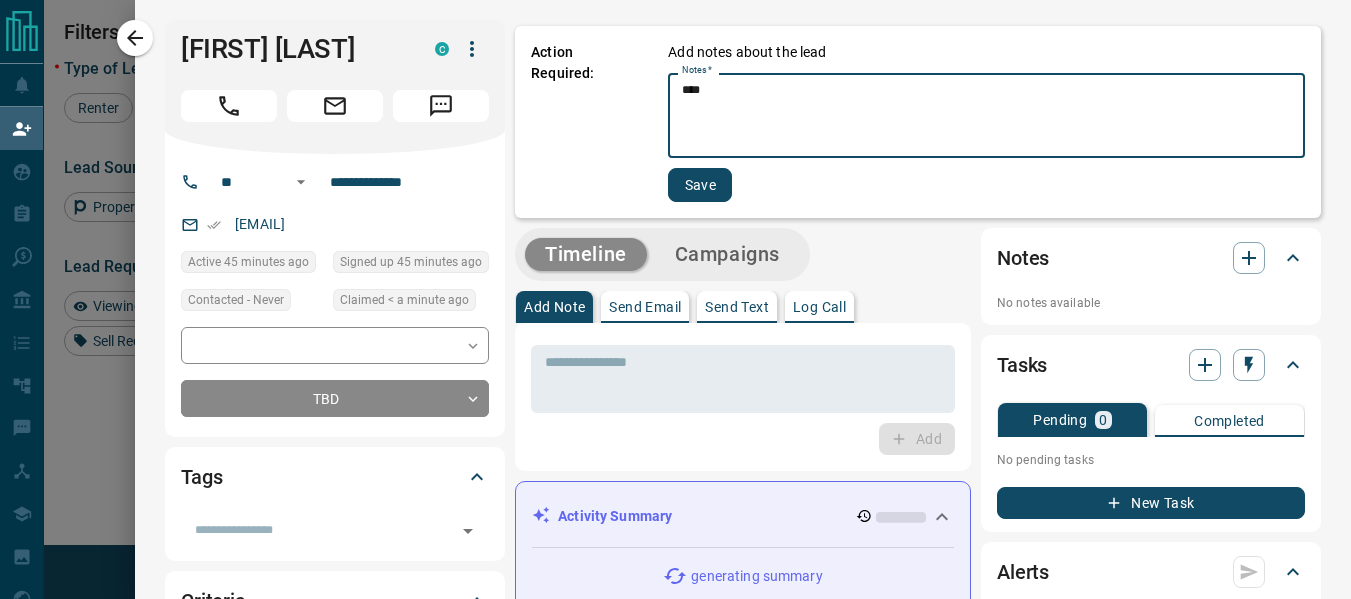 type on "****" 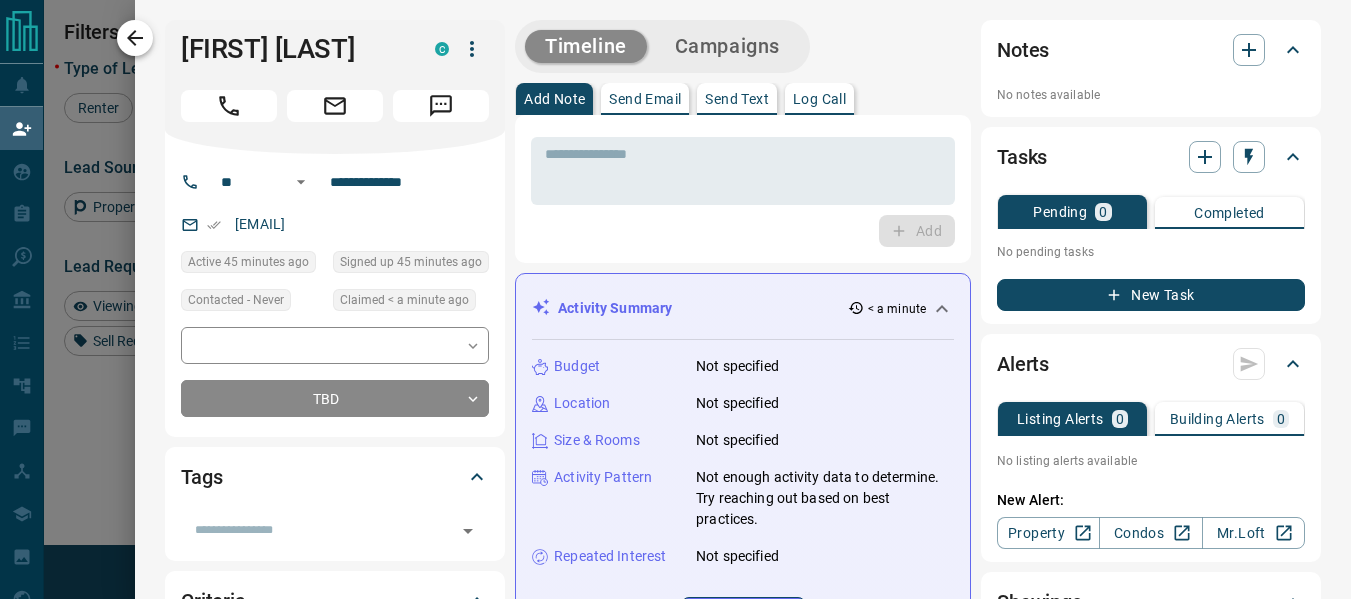 click 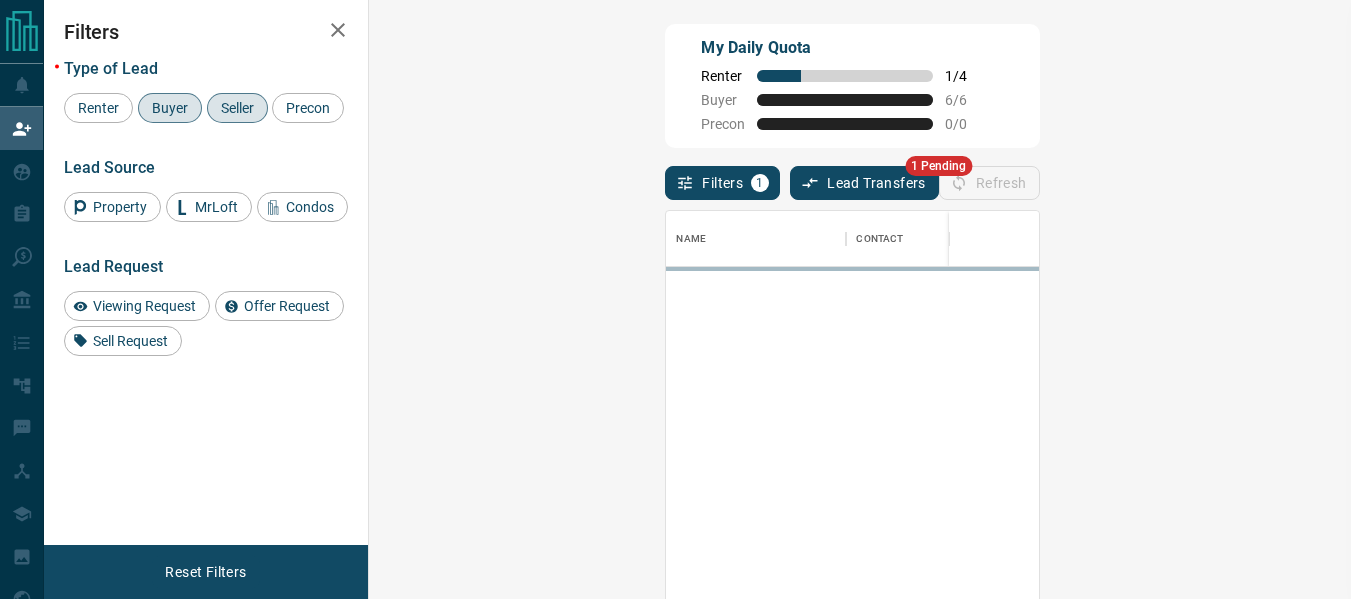 scroll, scrollTop: 16, scrollLeft: 16, axis: both 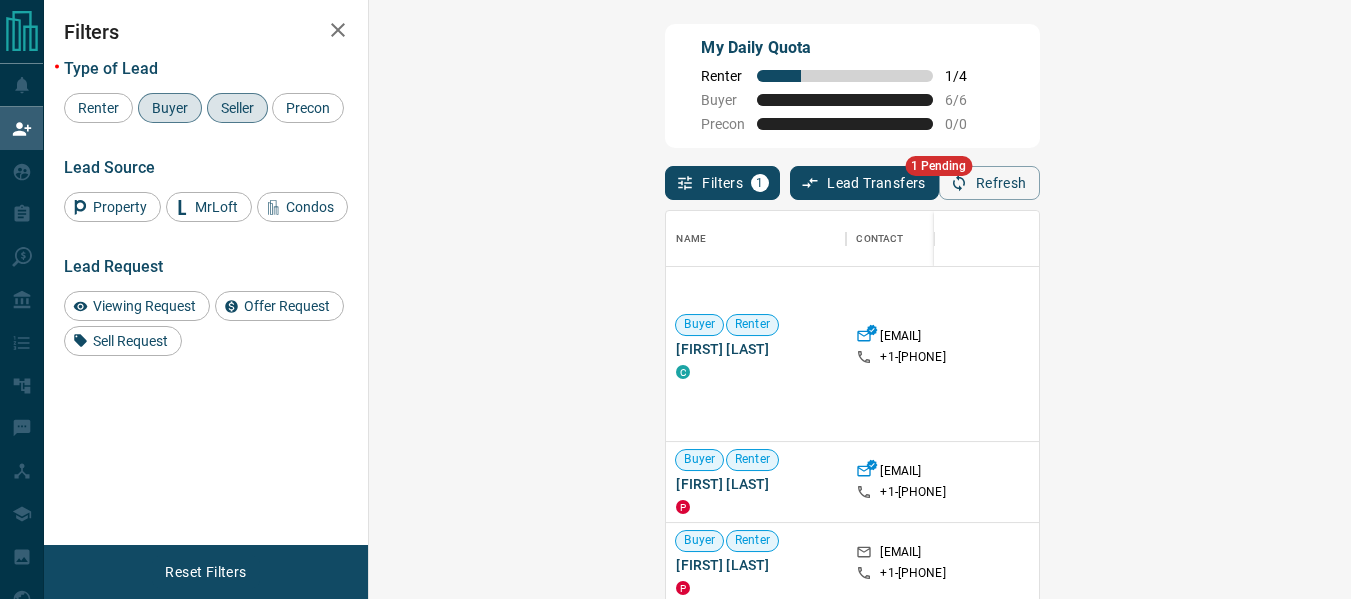 click 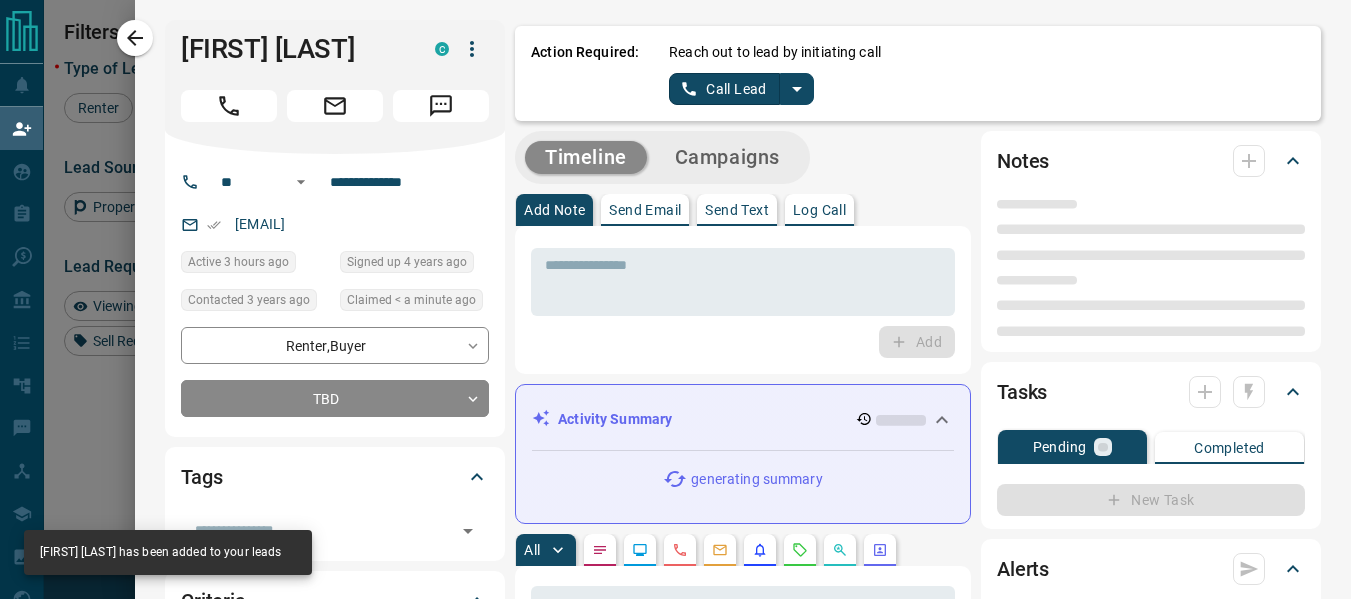 click 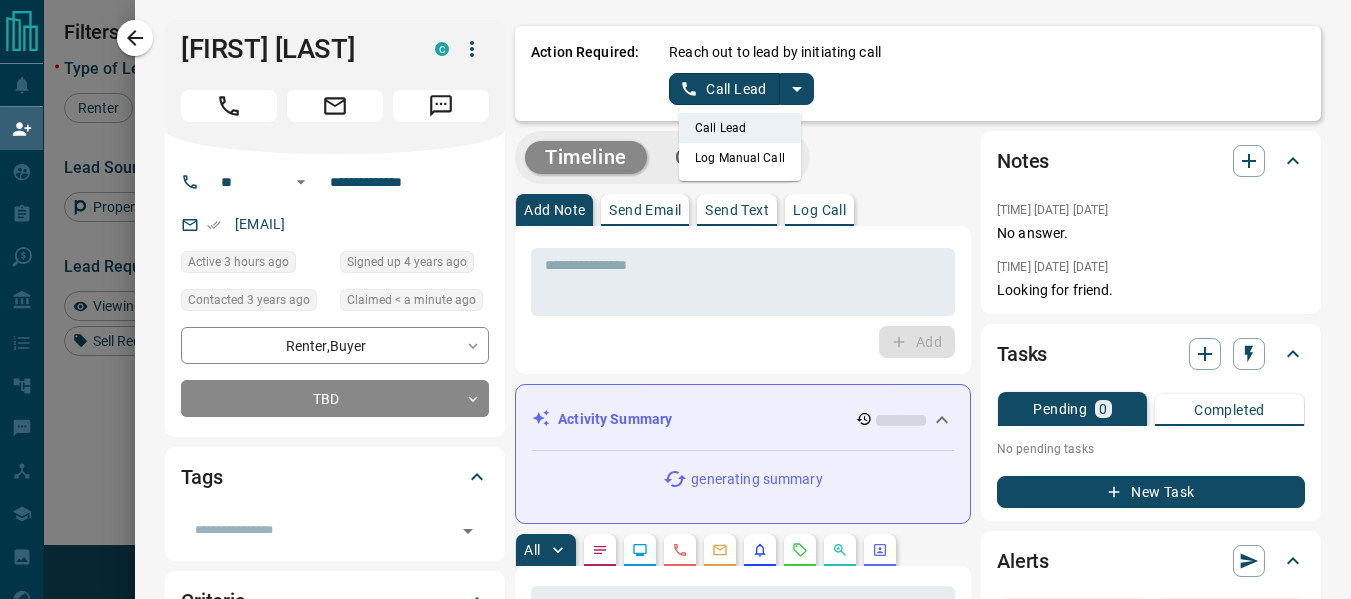 click on "Log Manual Call" at bounding box center [740, 158] 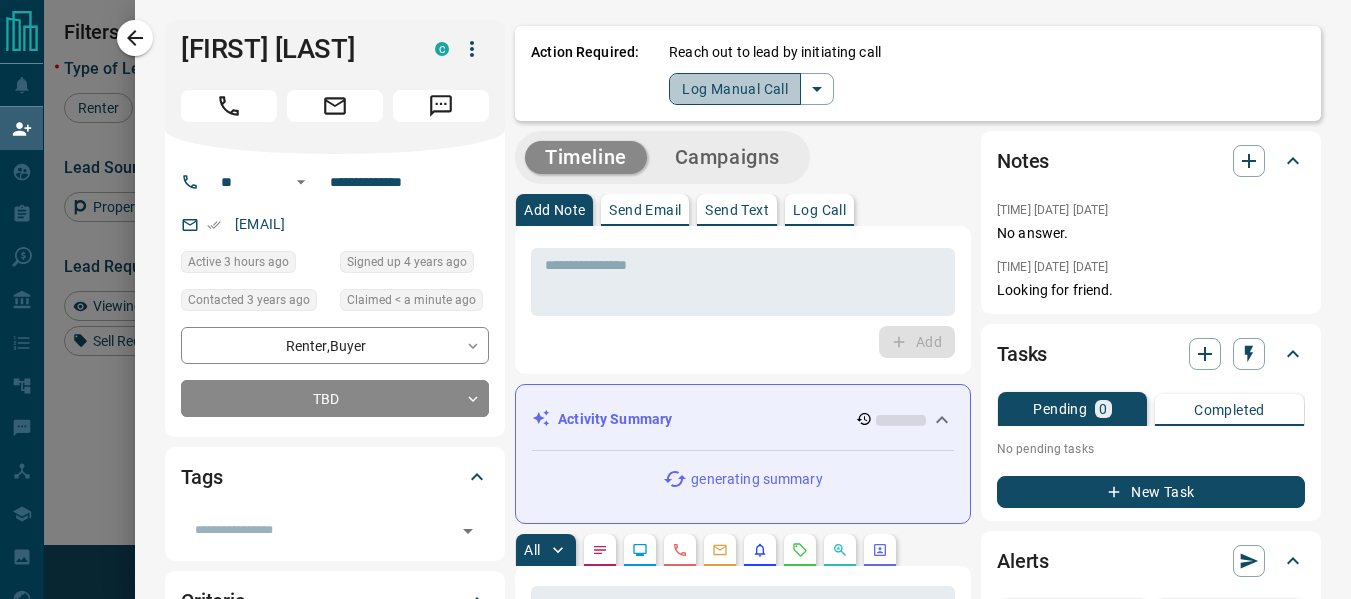 click on "Log Manual Call" at bounding box center [735, 89] 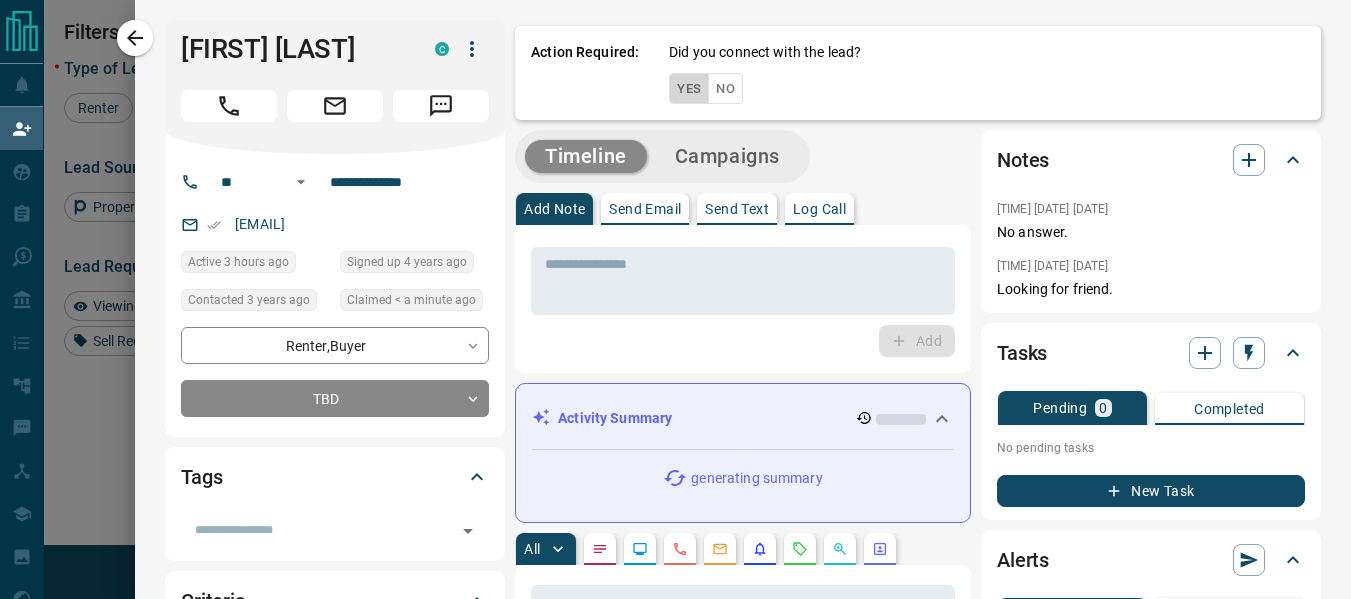 click on "Yes" at bounding box center (689, 88) 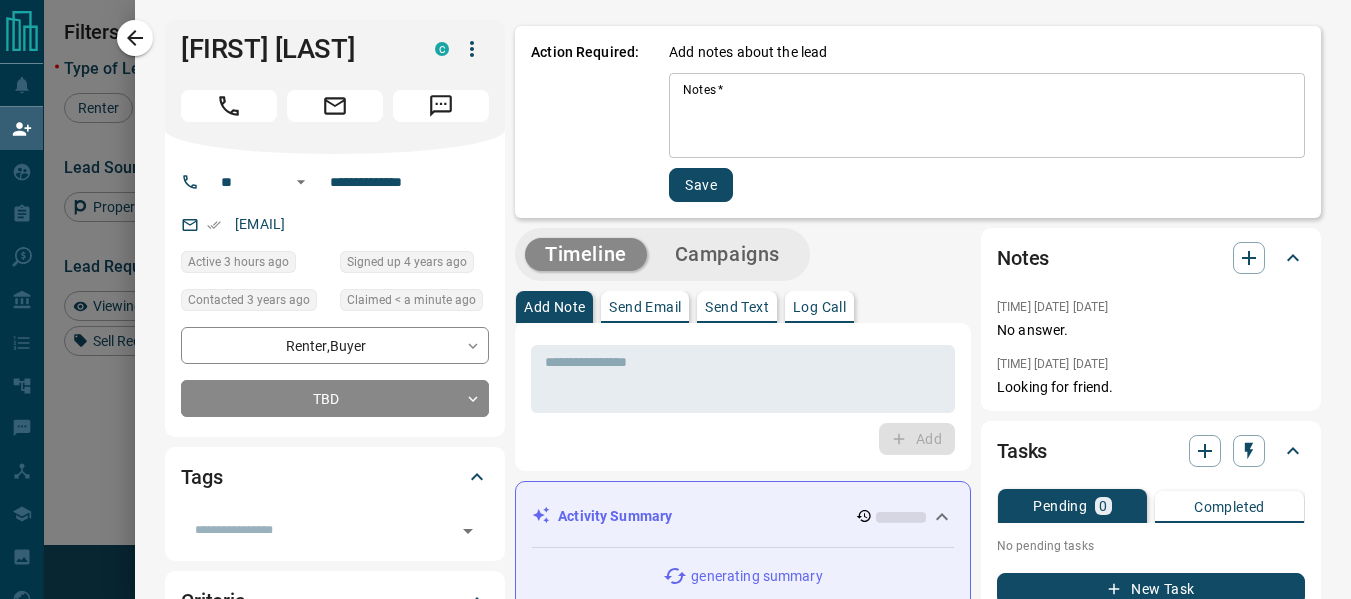 click on "Notes   *" at bounding box center [987, 116] 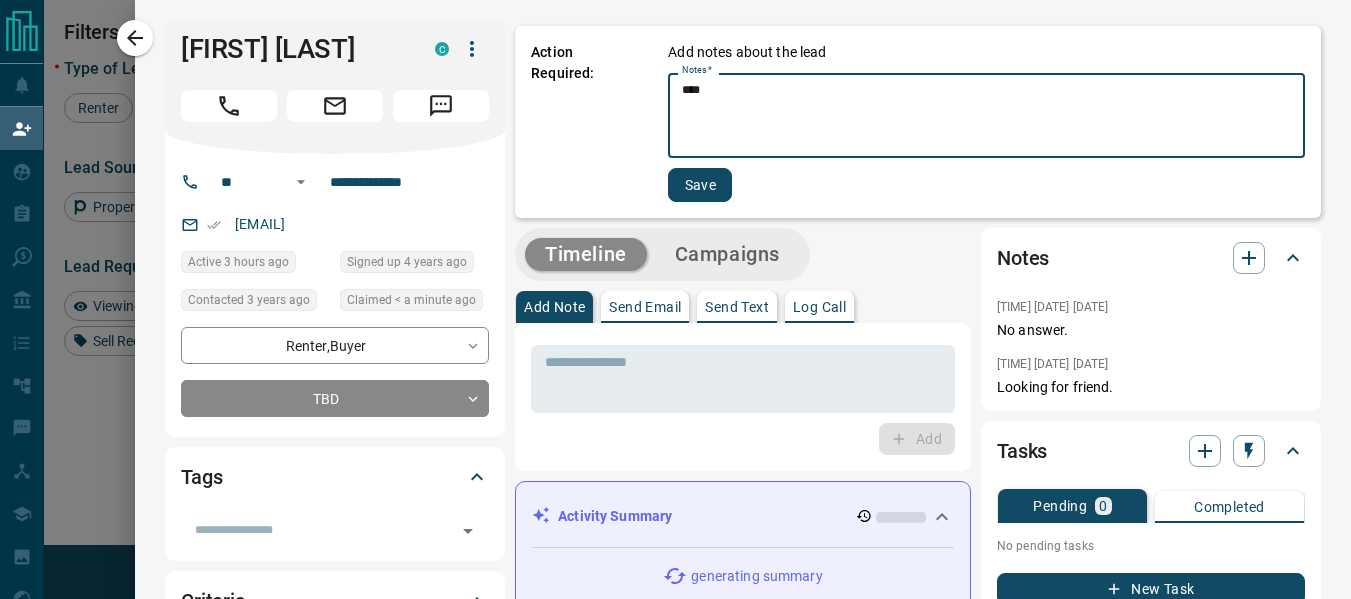 type on "****" 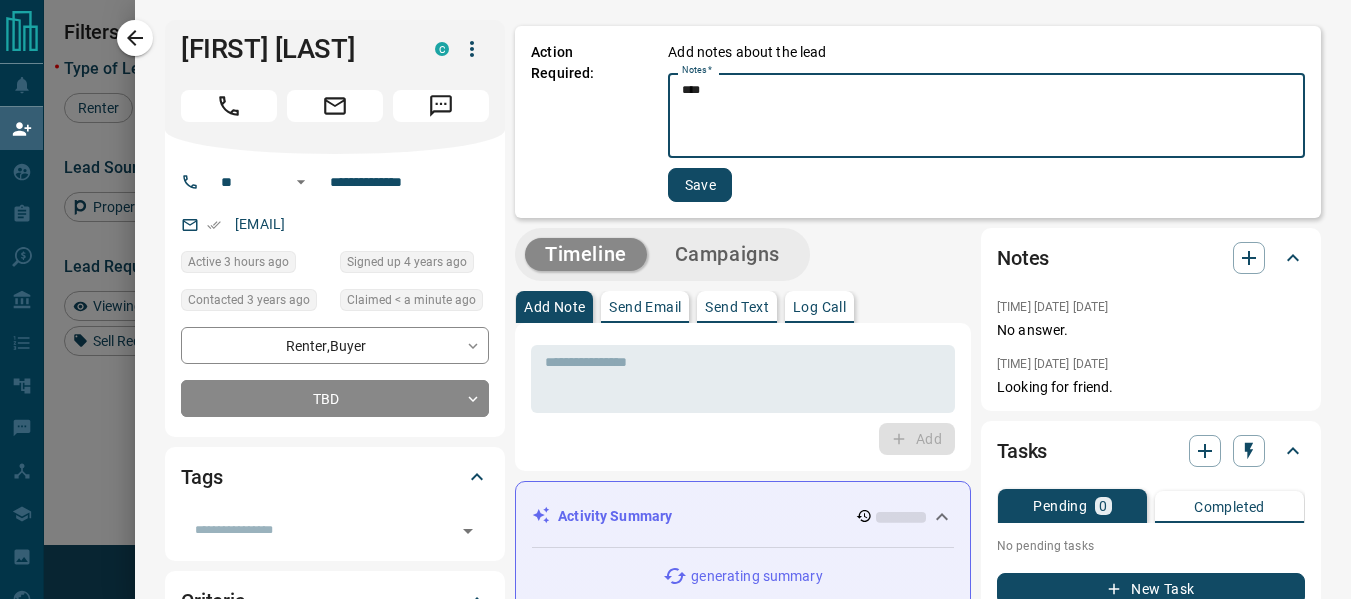 click on "Save" at bounding box center [700, 185] 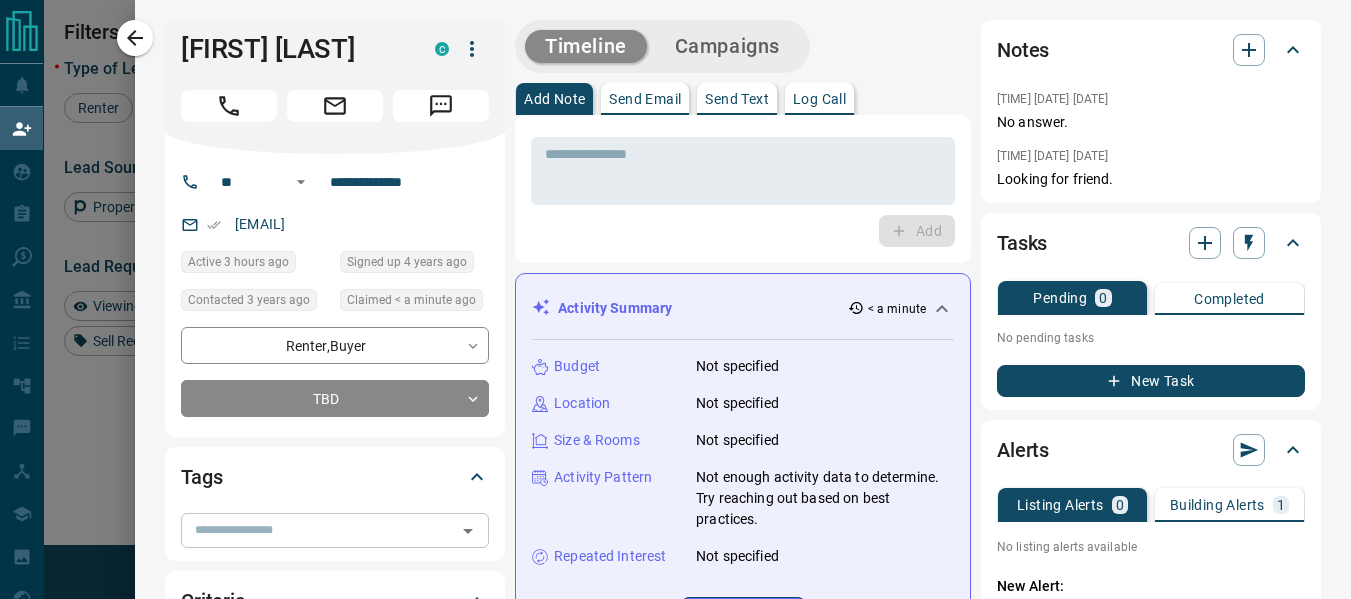 click at bounding box center (318, 530) 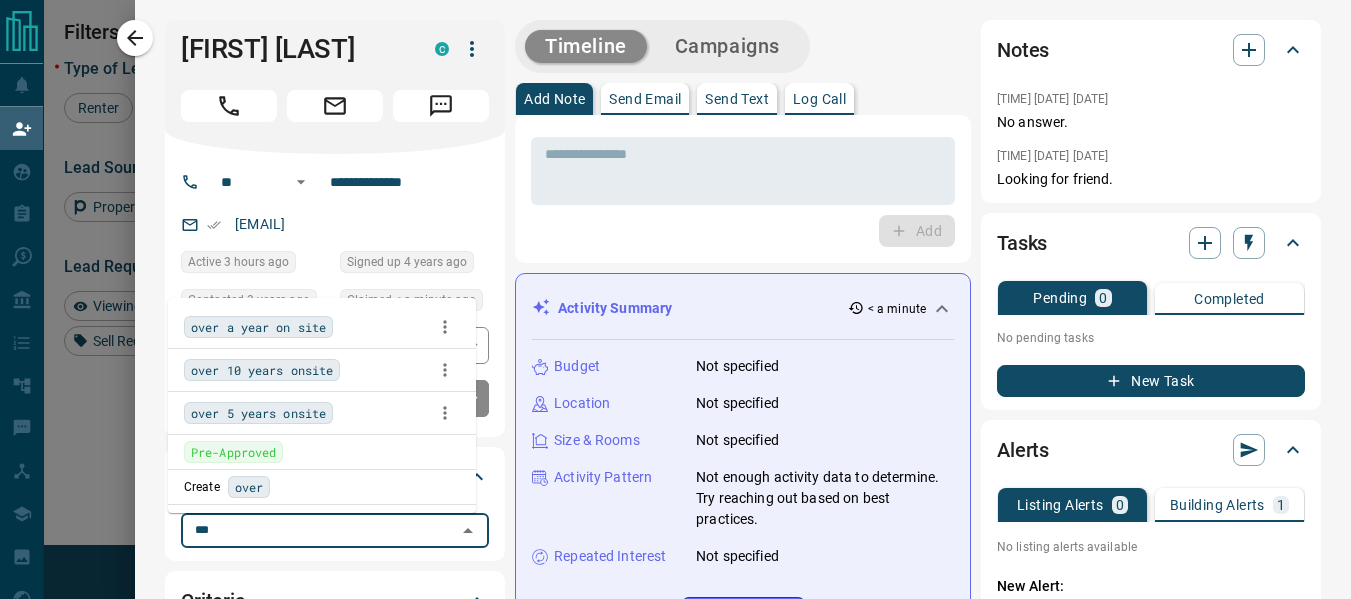 type on "****" 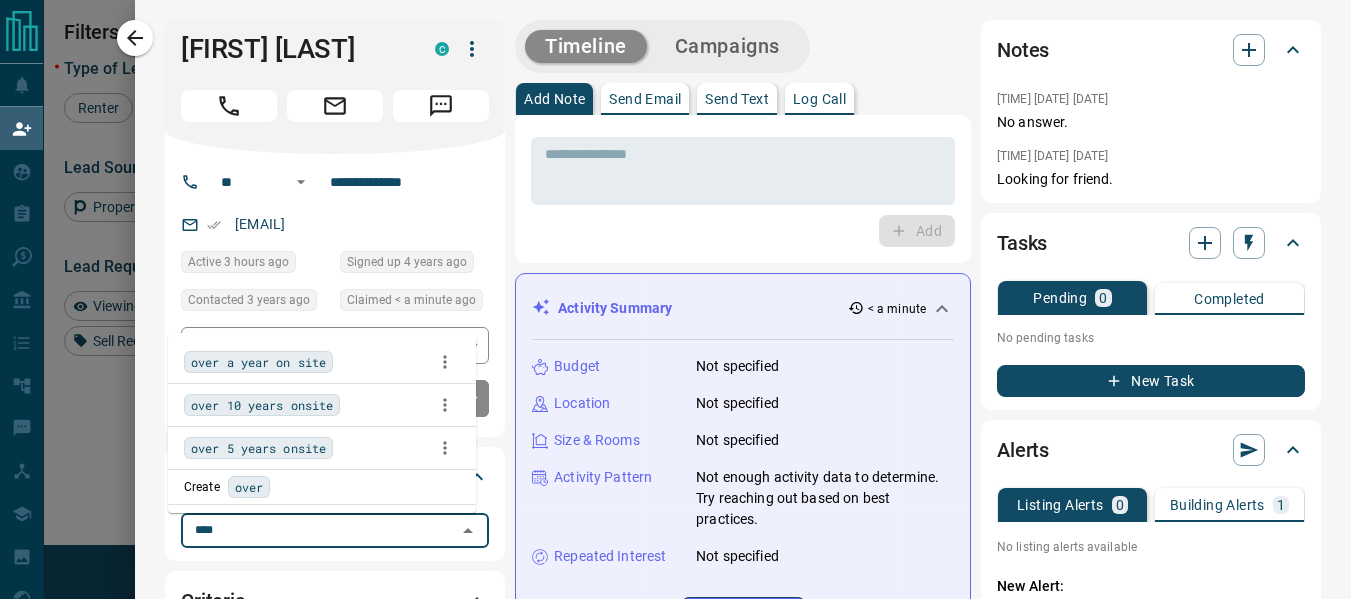 click on "over a year on site" at bounding box center [258, 362] 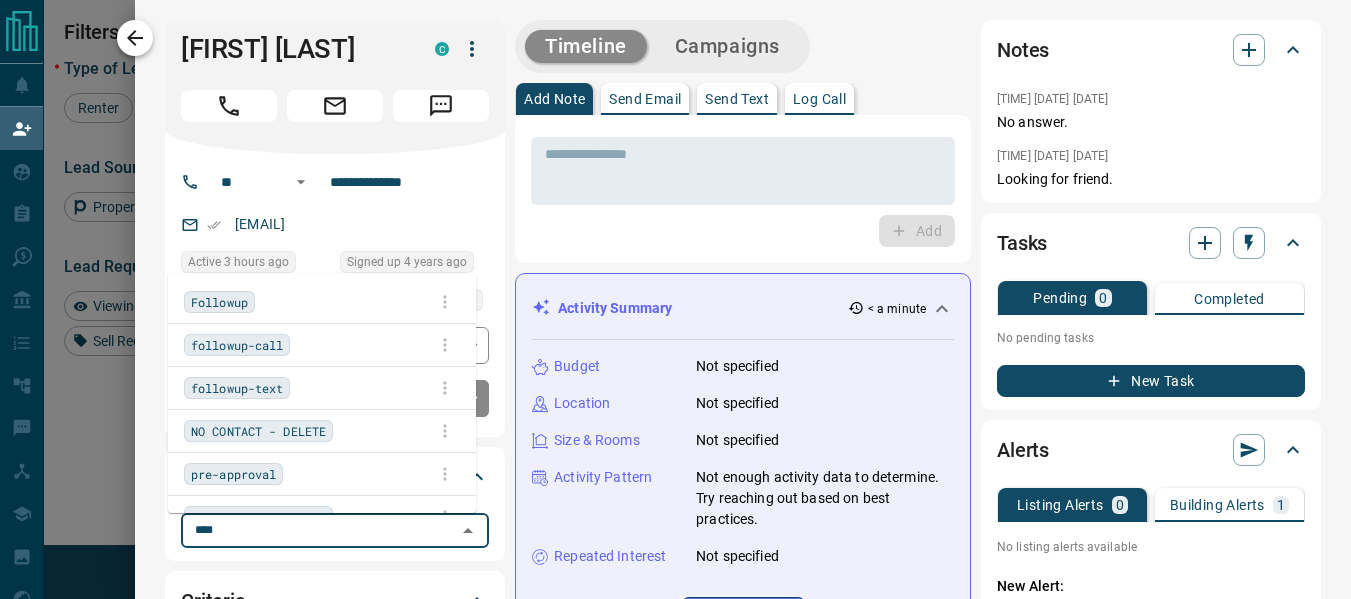 type 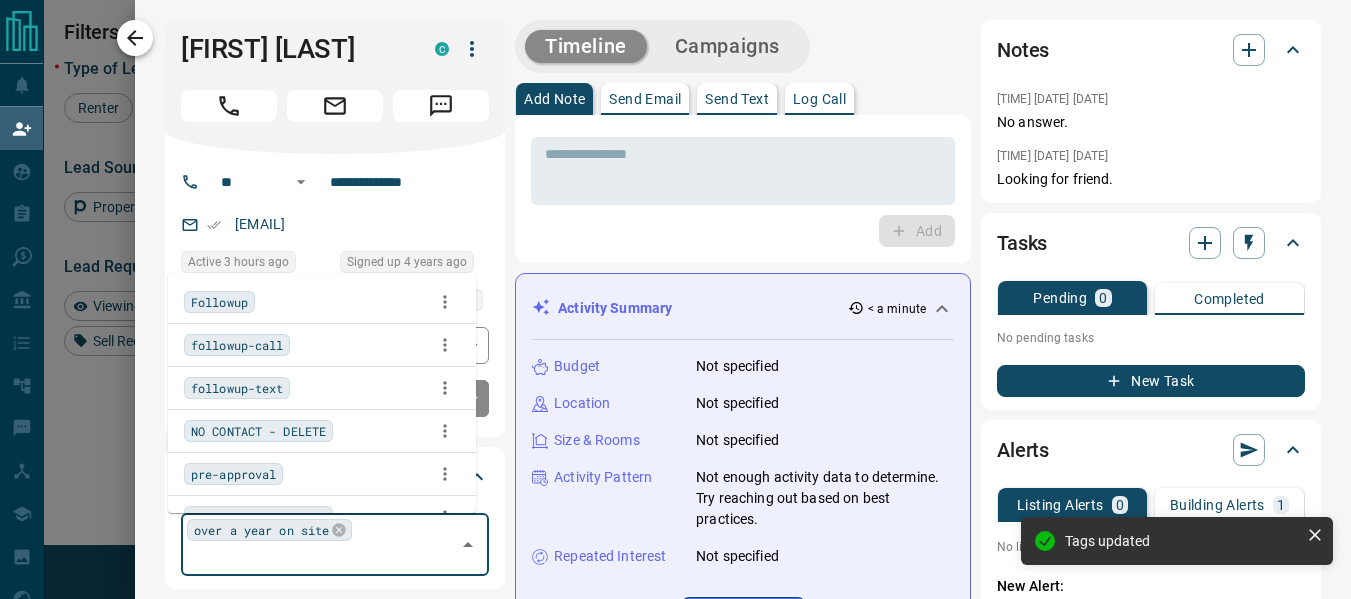 click 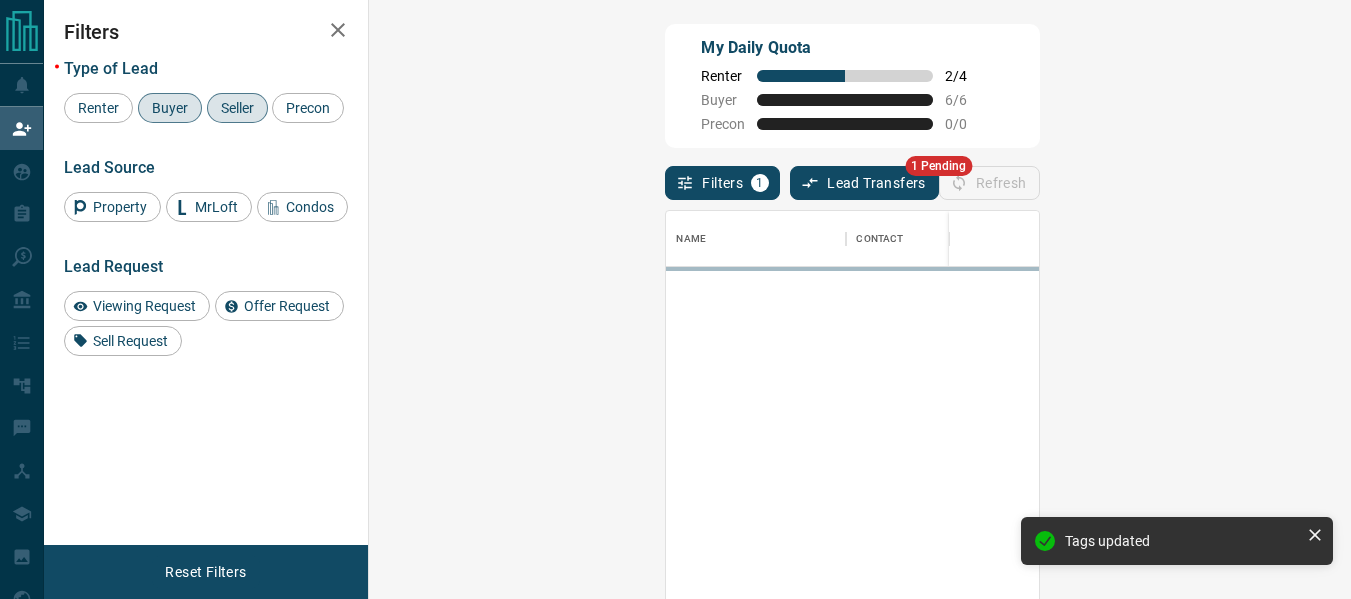 scroll, scrollTop: 16, scrollLeft: 16, axis: both 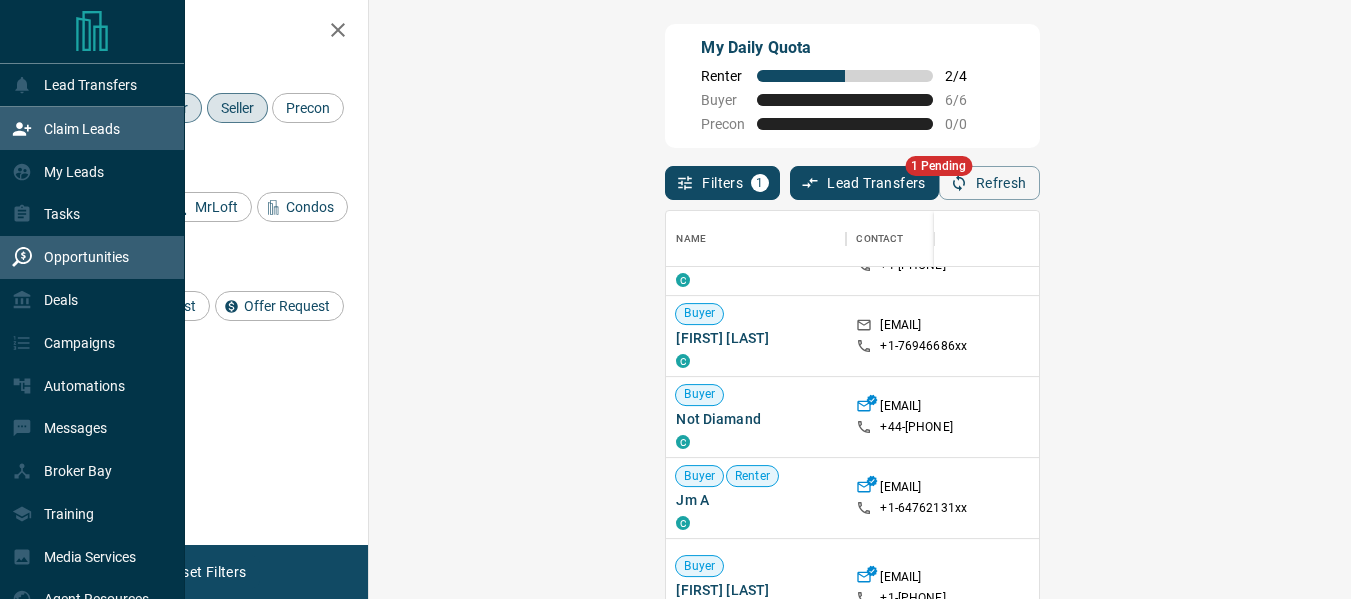 click on "Opportunities" at bounding box center [86, 257] 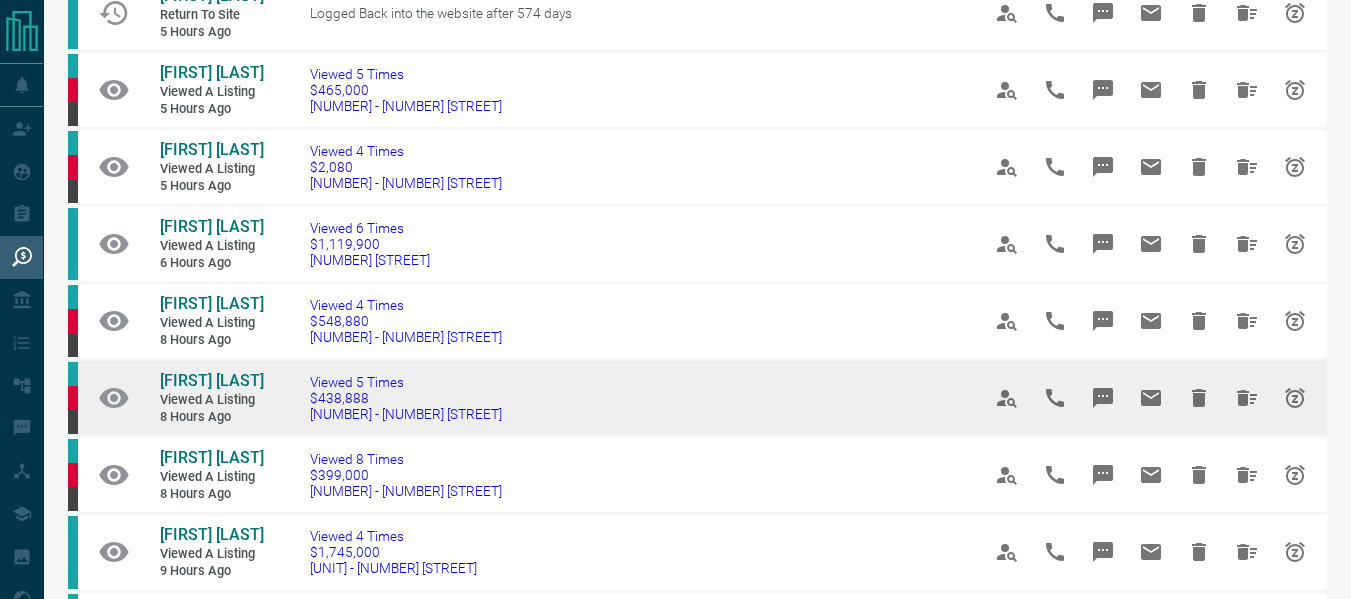 scroll, scrollTop: 600, scrollLeft: 0, axis: vertical 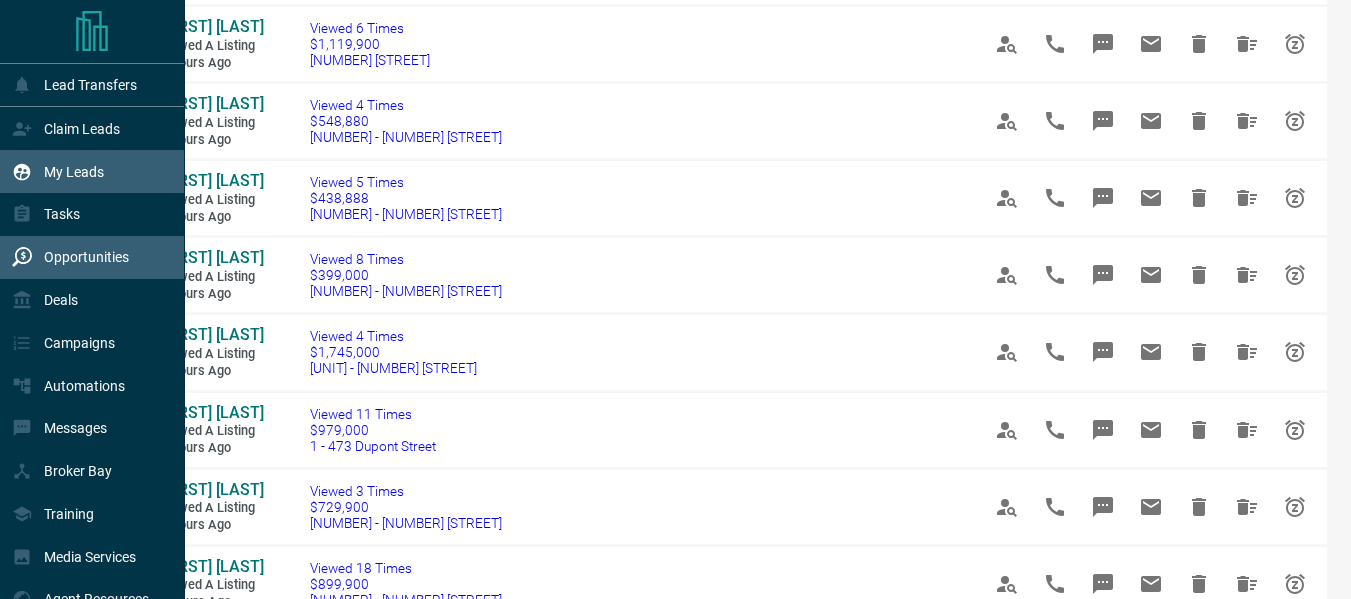 click on "My Leads" at bounding box center [74, 172] 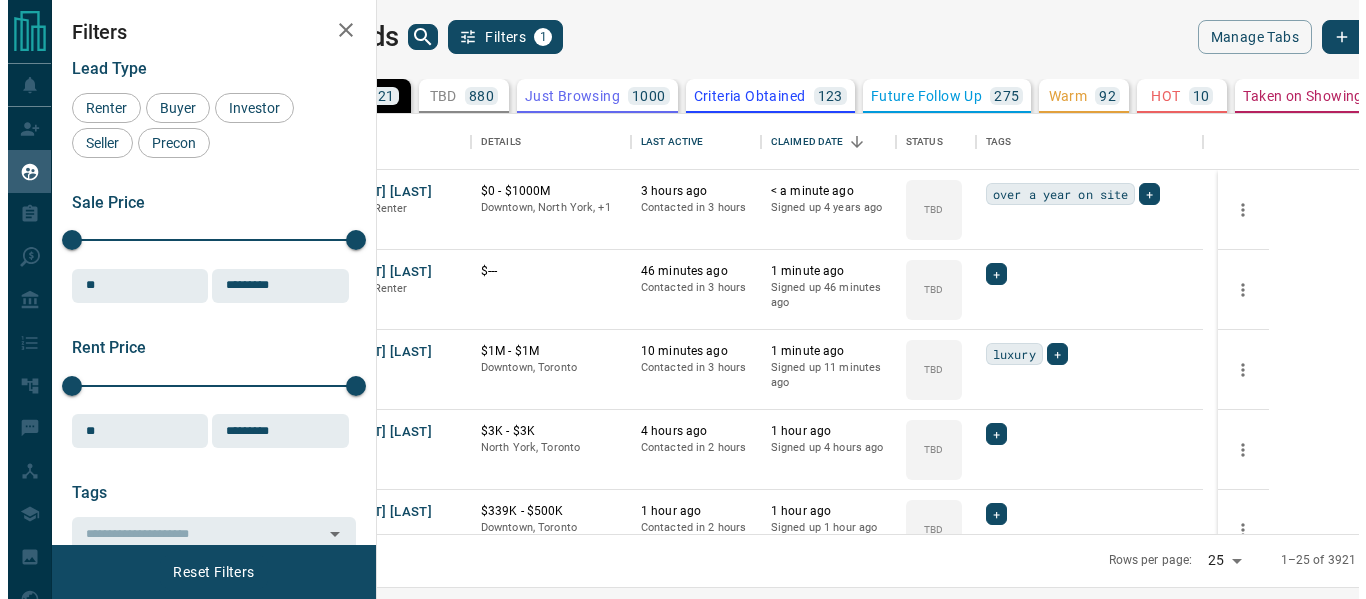 scroll, scrollTop: 0, scrollLeft: 0, axis: both 